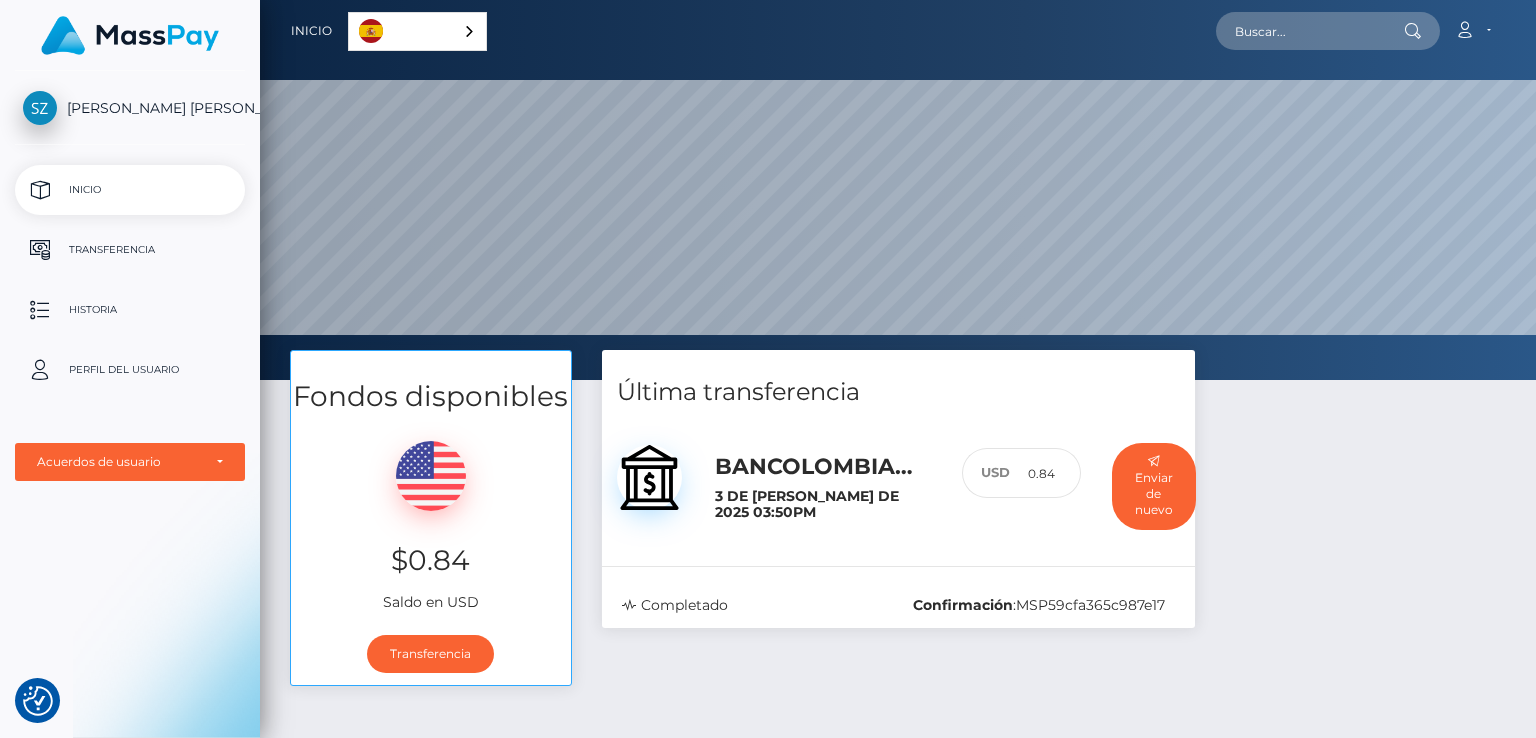 scroll, scrollTop: 0, scrollLeft: 0, axis: both 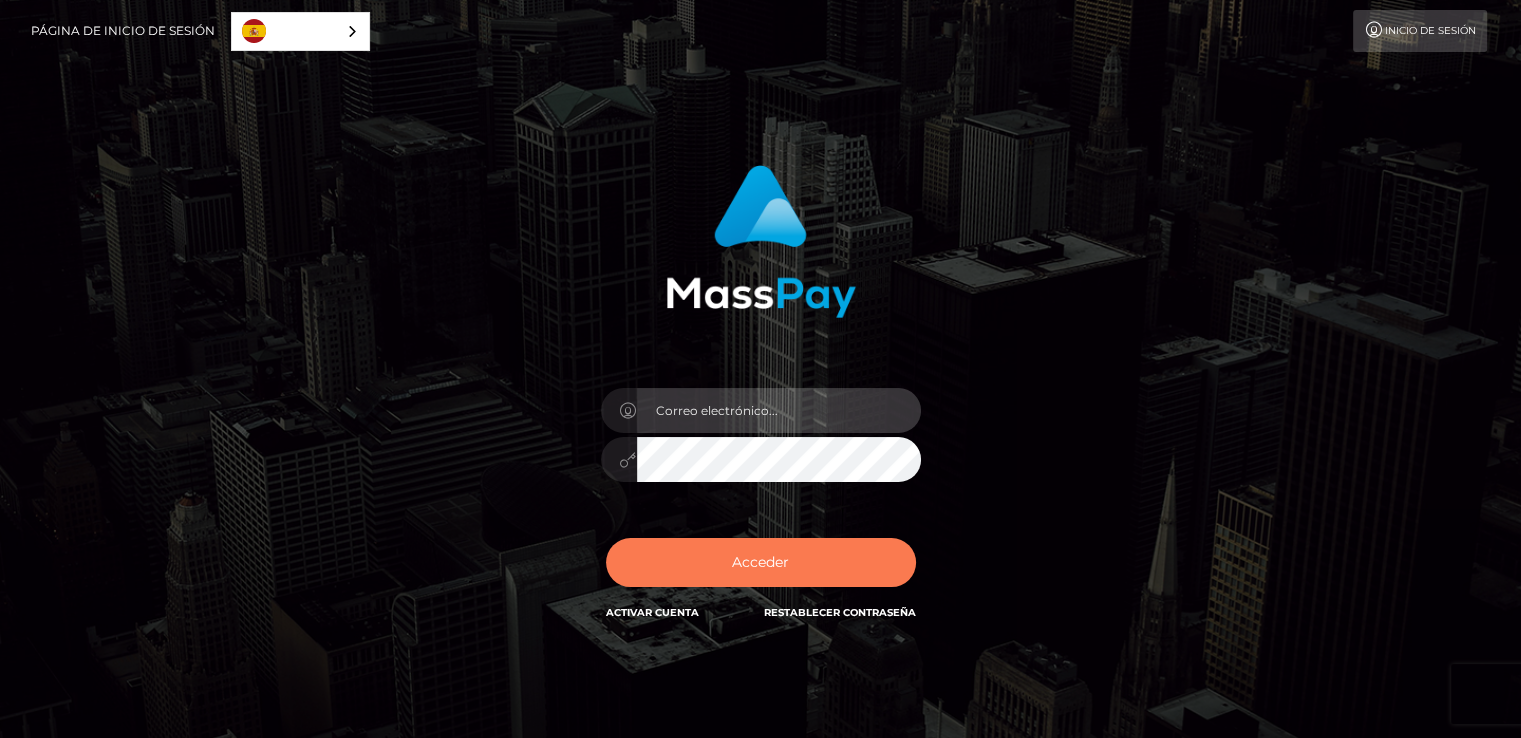 type on "susana.ramirez1@amadeusstudio.com.co" 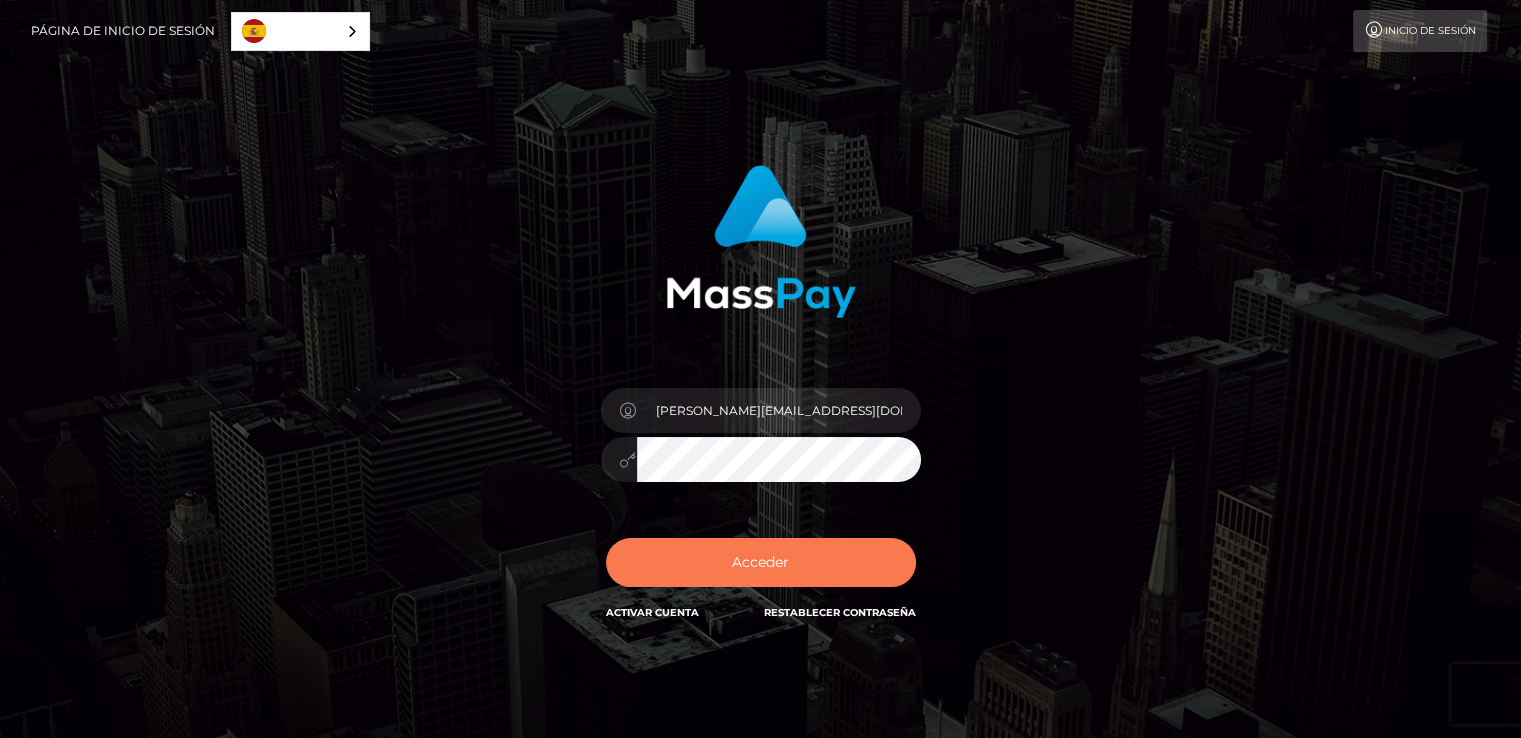 drag, startPoint x: 733, startPoint y: 579, endPoint x: 724, endPoint y: 585, distance: 10.816654 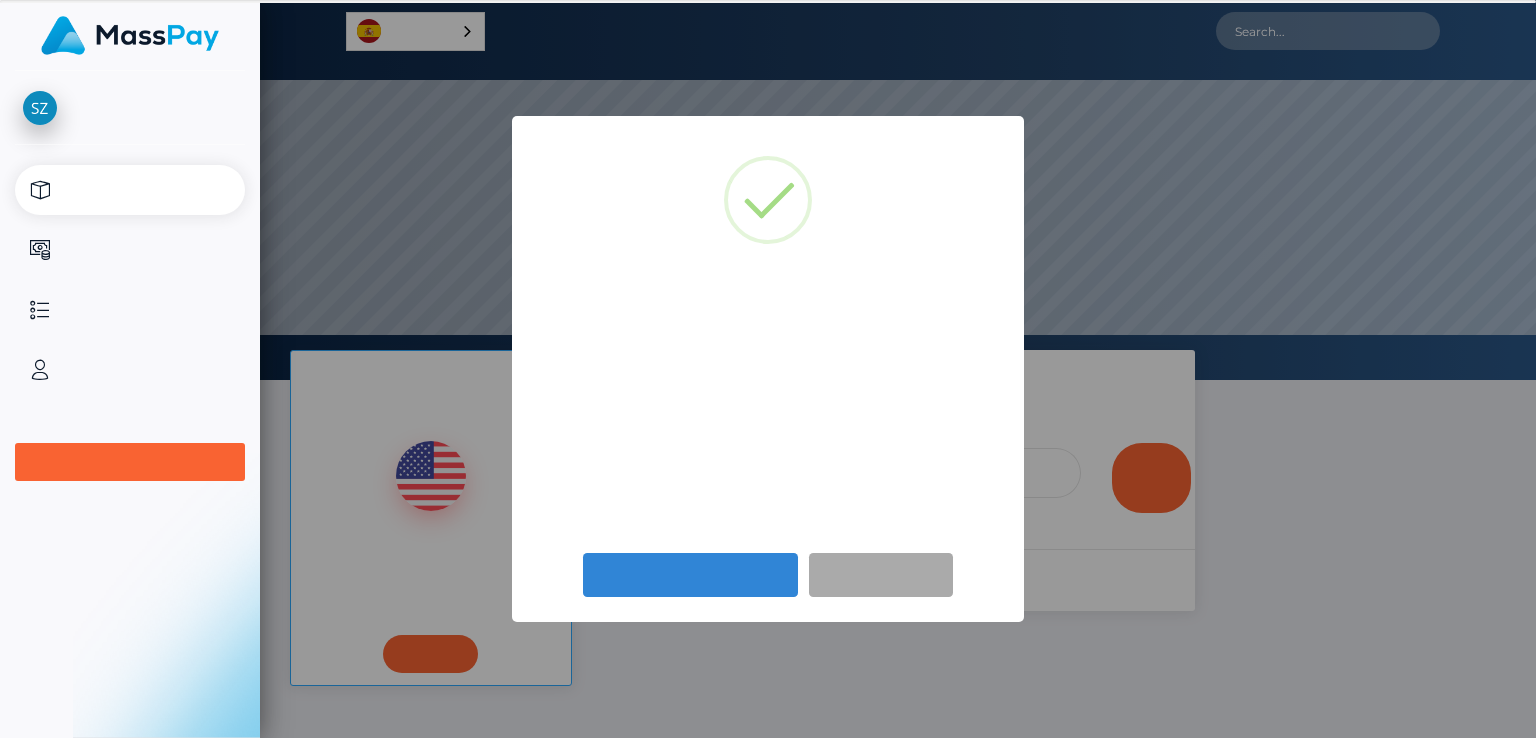 scroll, scrollTop: 0, scrollLeft: 0, axis: both 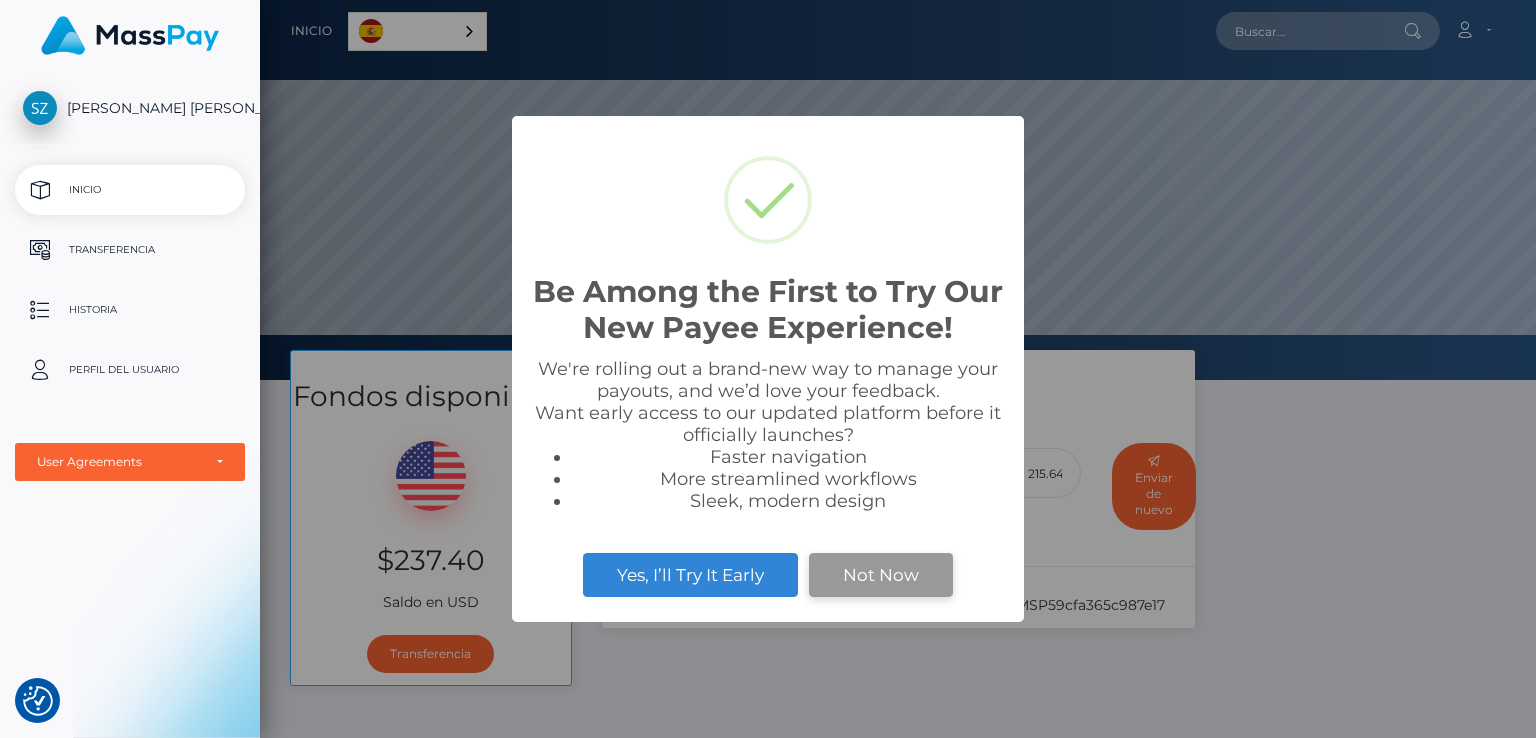click on "Not Now" at bounding box center [881, 575] 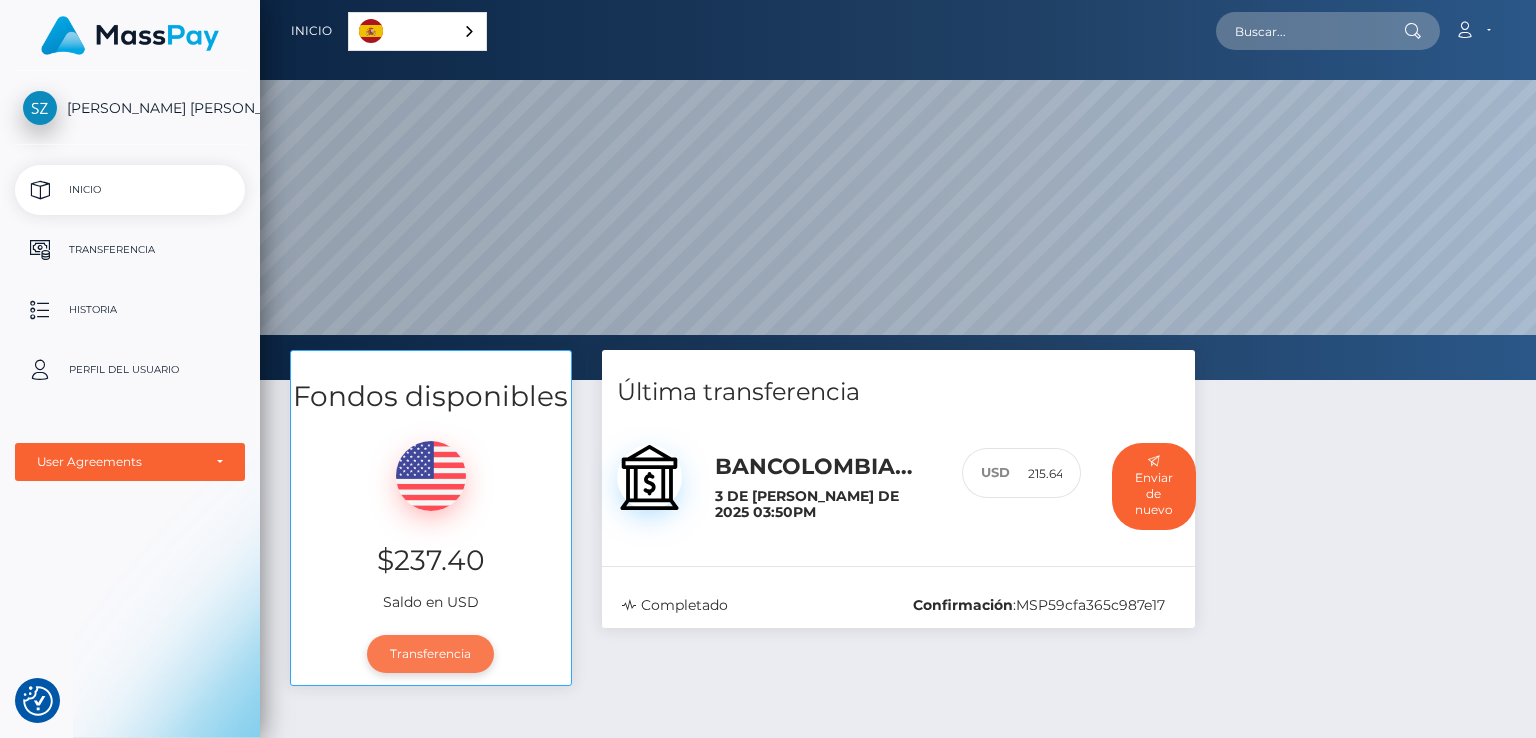 click on "Transferencia" at bounding box center [430, 654] 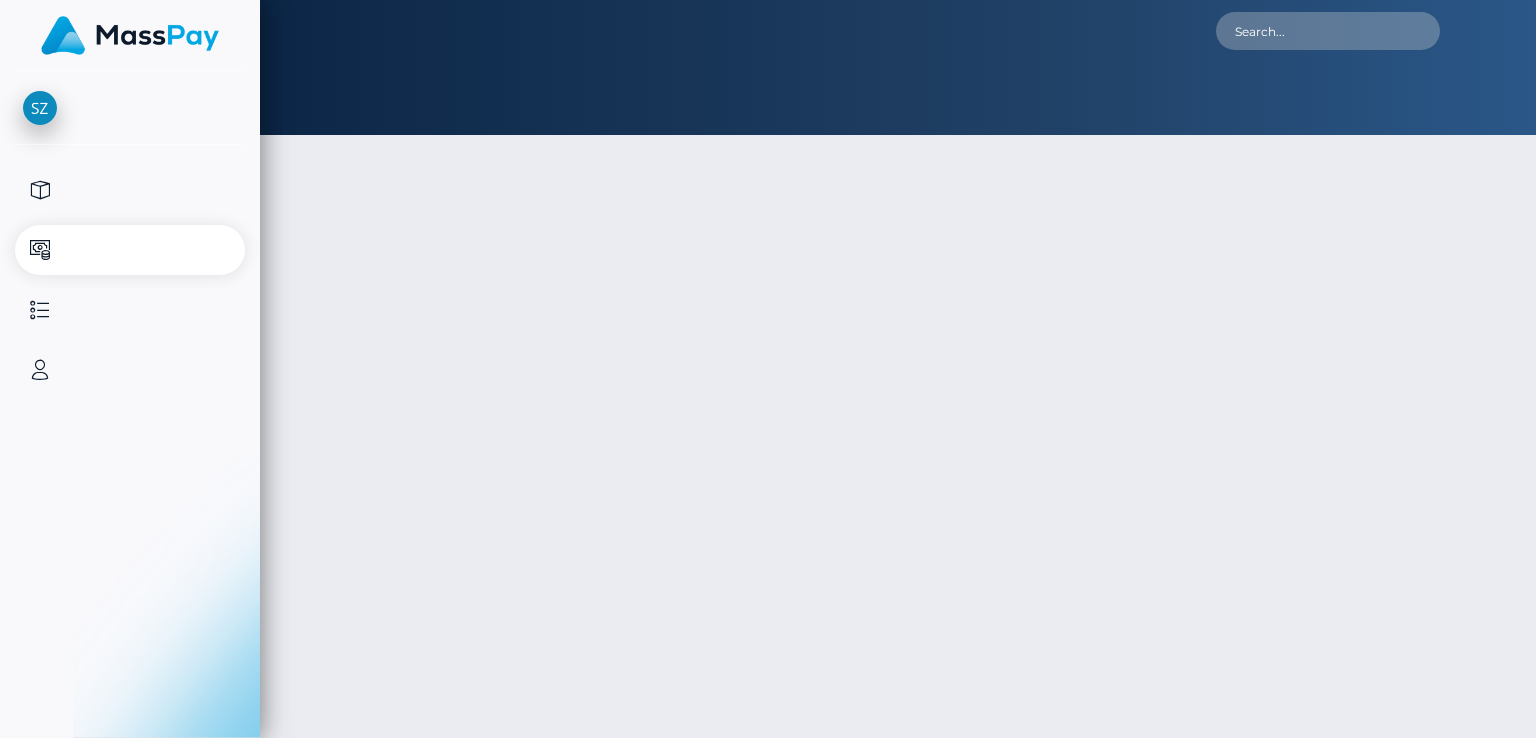 scroll, scrollTop: 0, scrollLeft: 0, axis: both 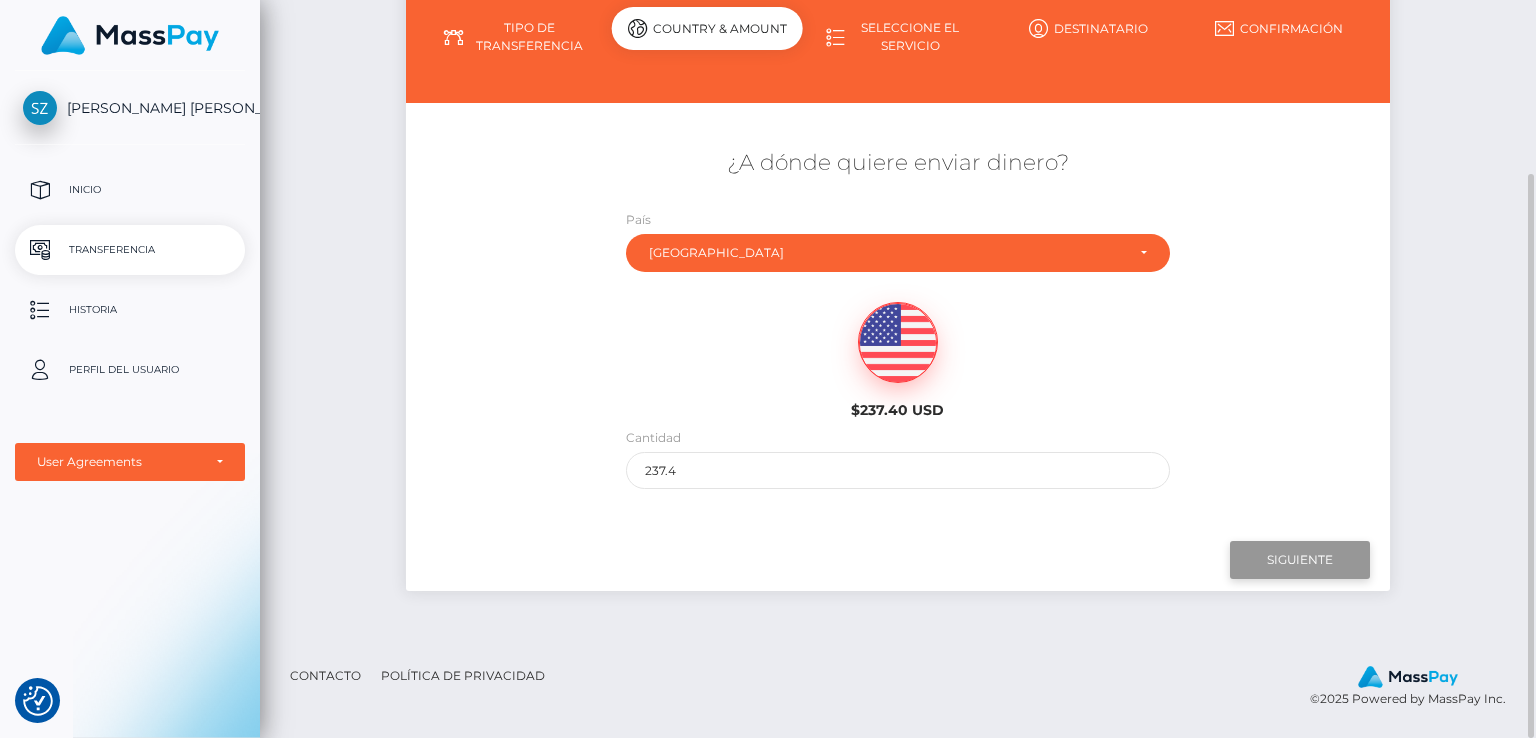 click on "Next" at bounding box center [1300, 560] 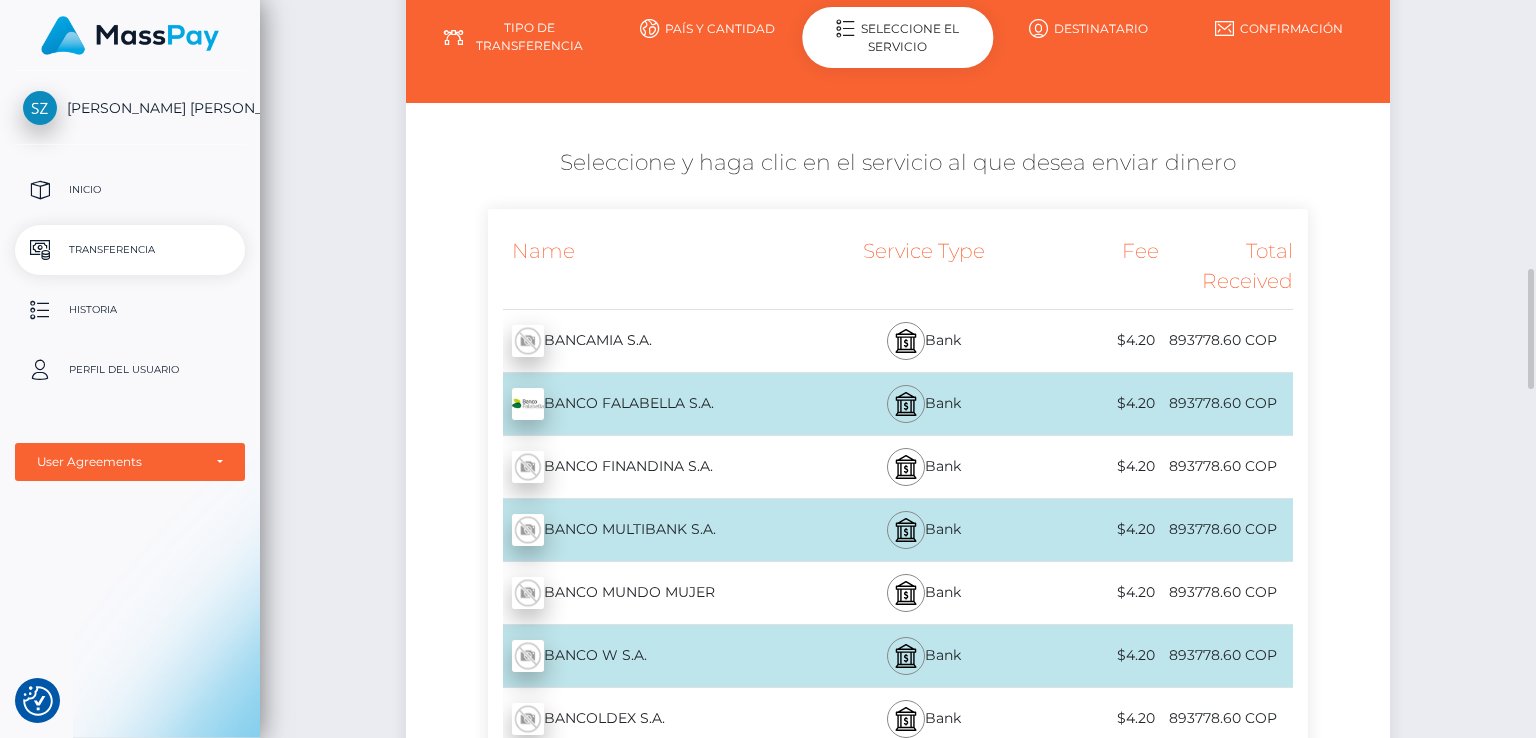 scroll, scrollTop: 526, scrollLeft: 0, axis: vertical 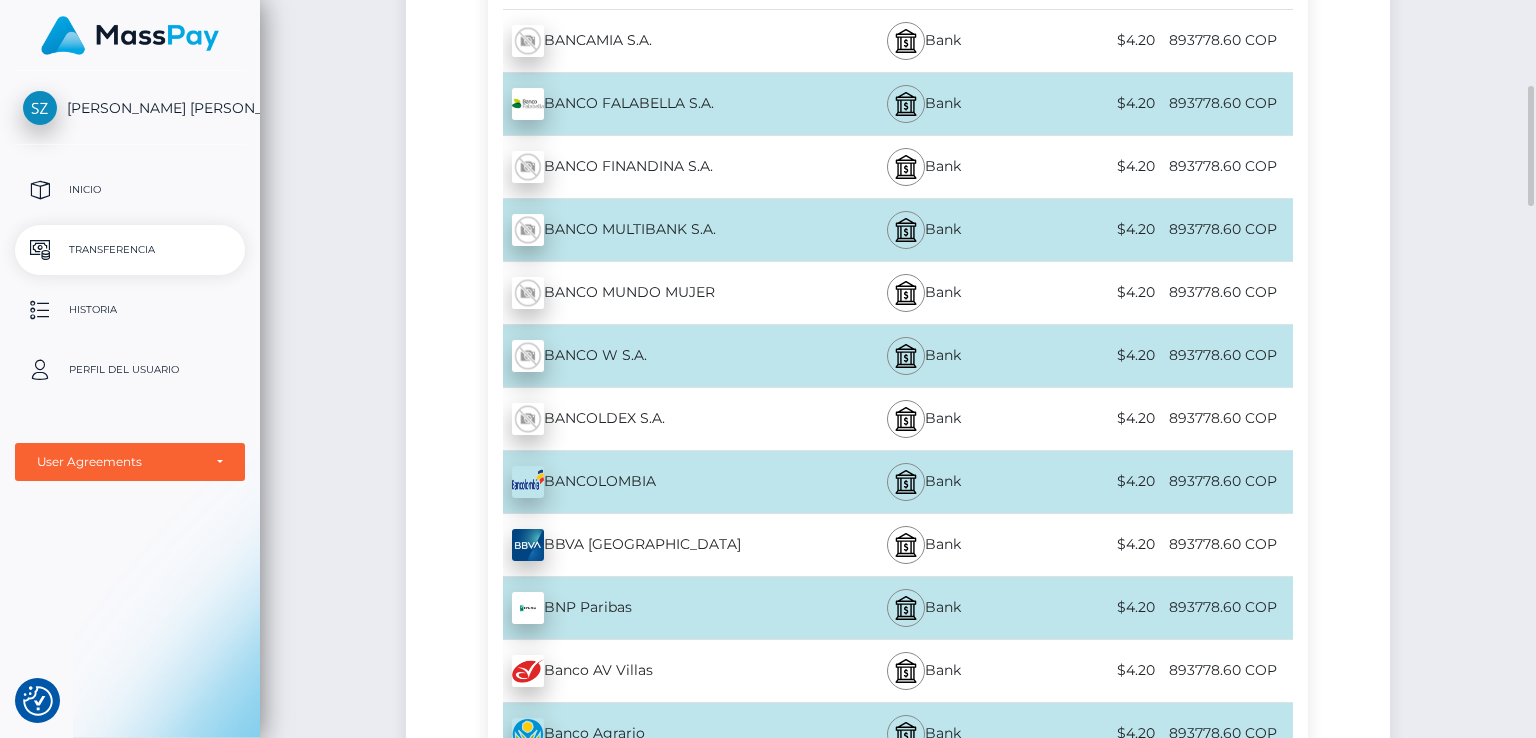 click on "BANCOLOMBIA  - COP" at bounding box center (655, 482) 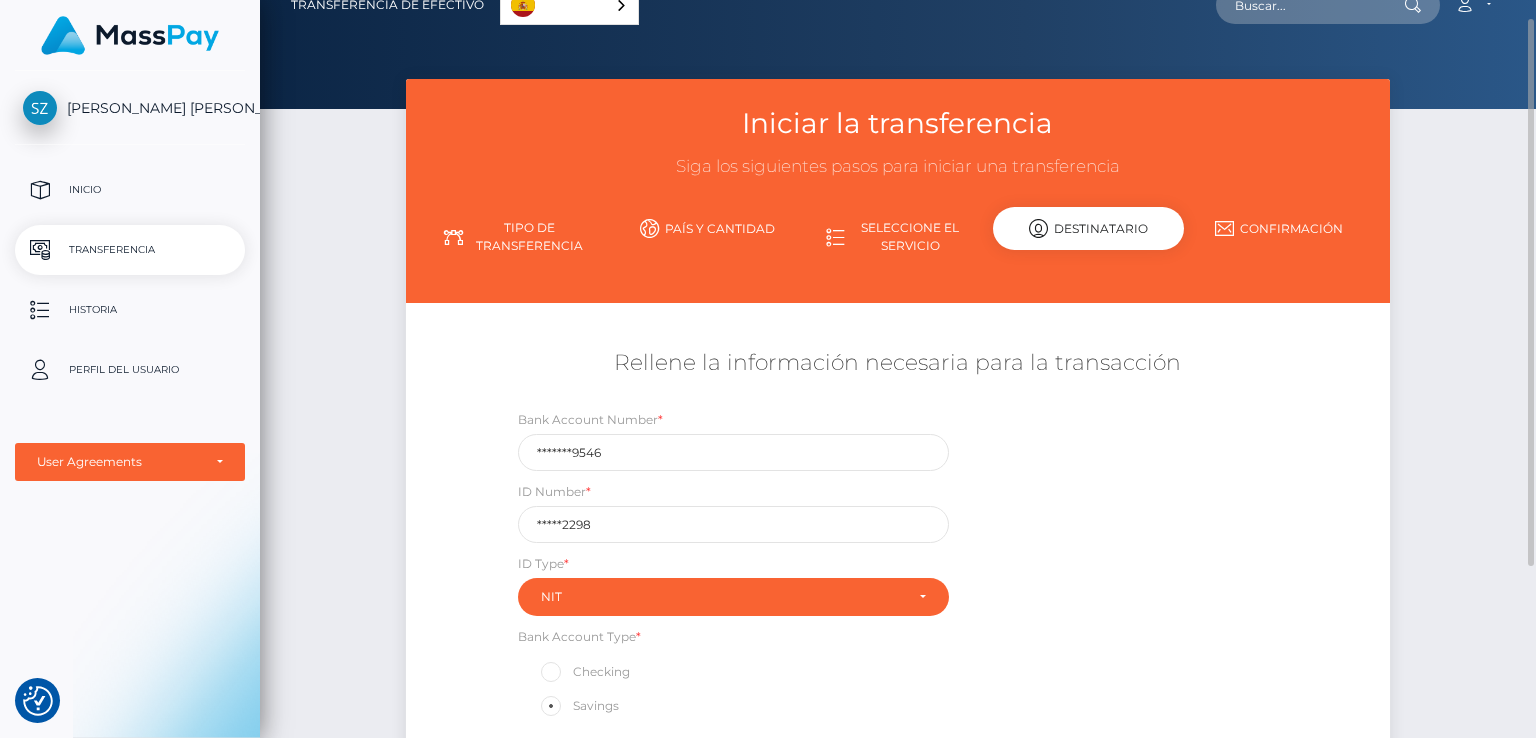 scroll, scrollTop: 226, scrollLeft: 0, axis: vertical 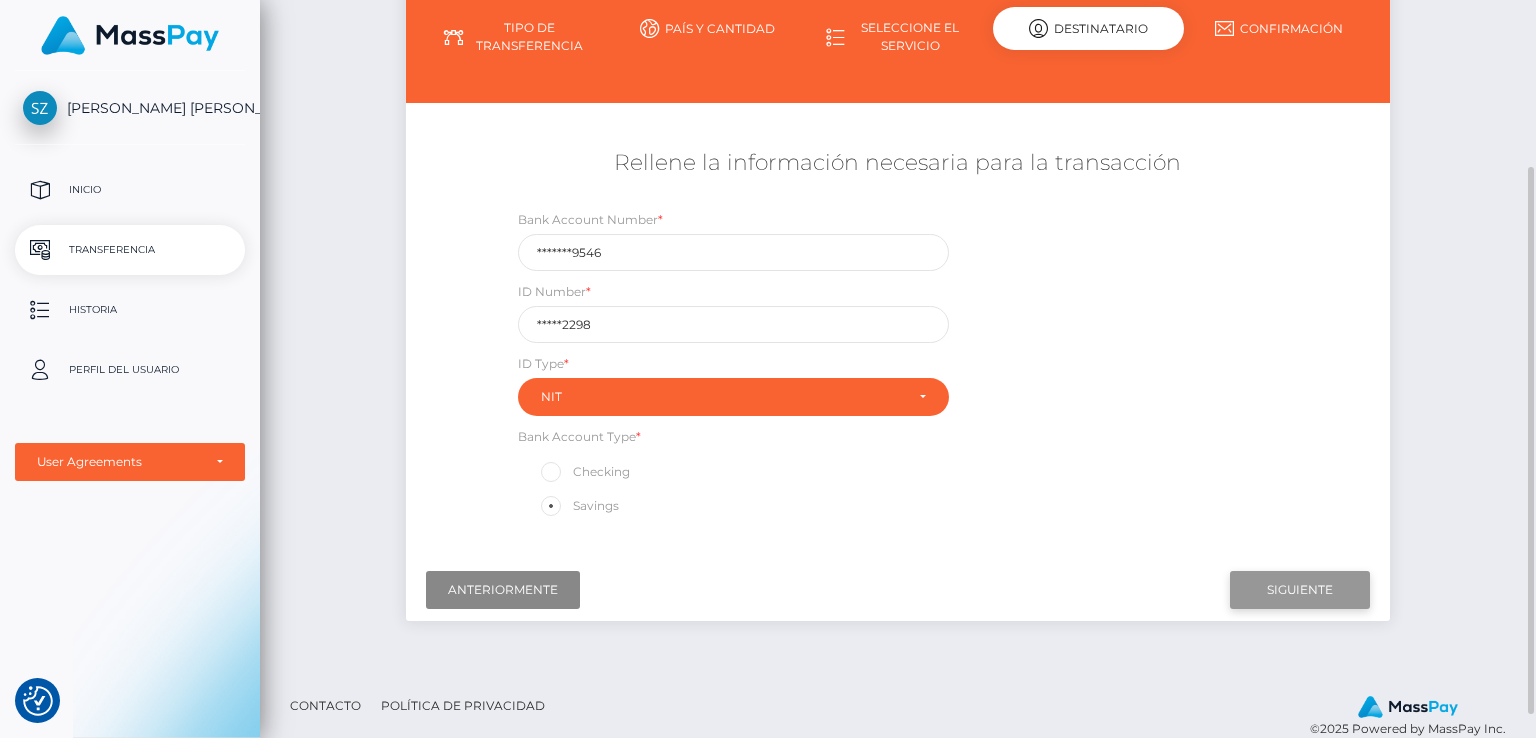 click on "Next" at bounding box center (1300, 590) 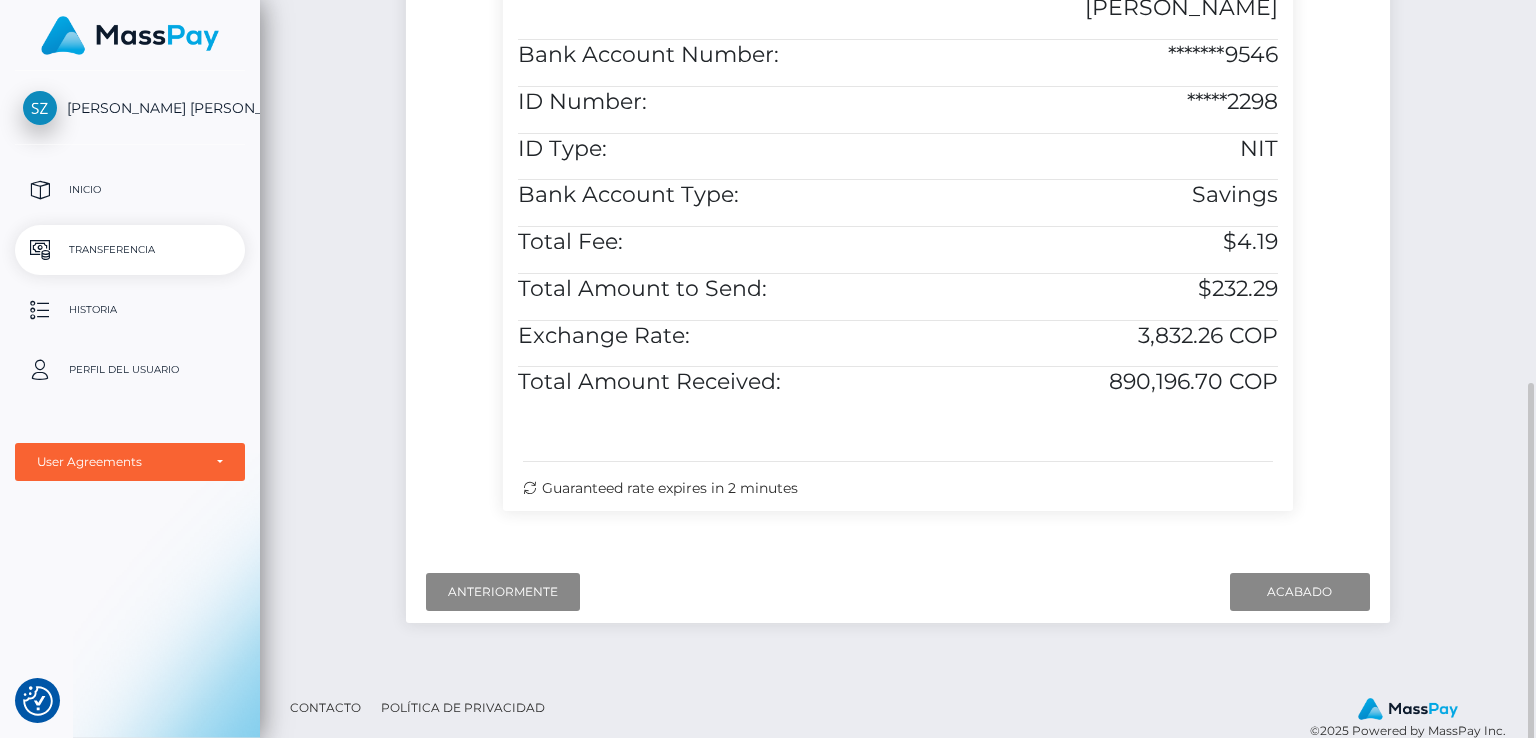scroll, scrollTop: 740, scrollLeft: 0, axis: vertical 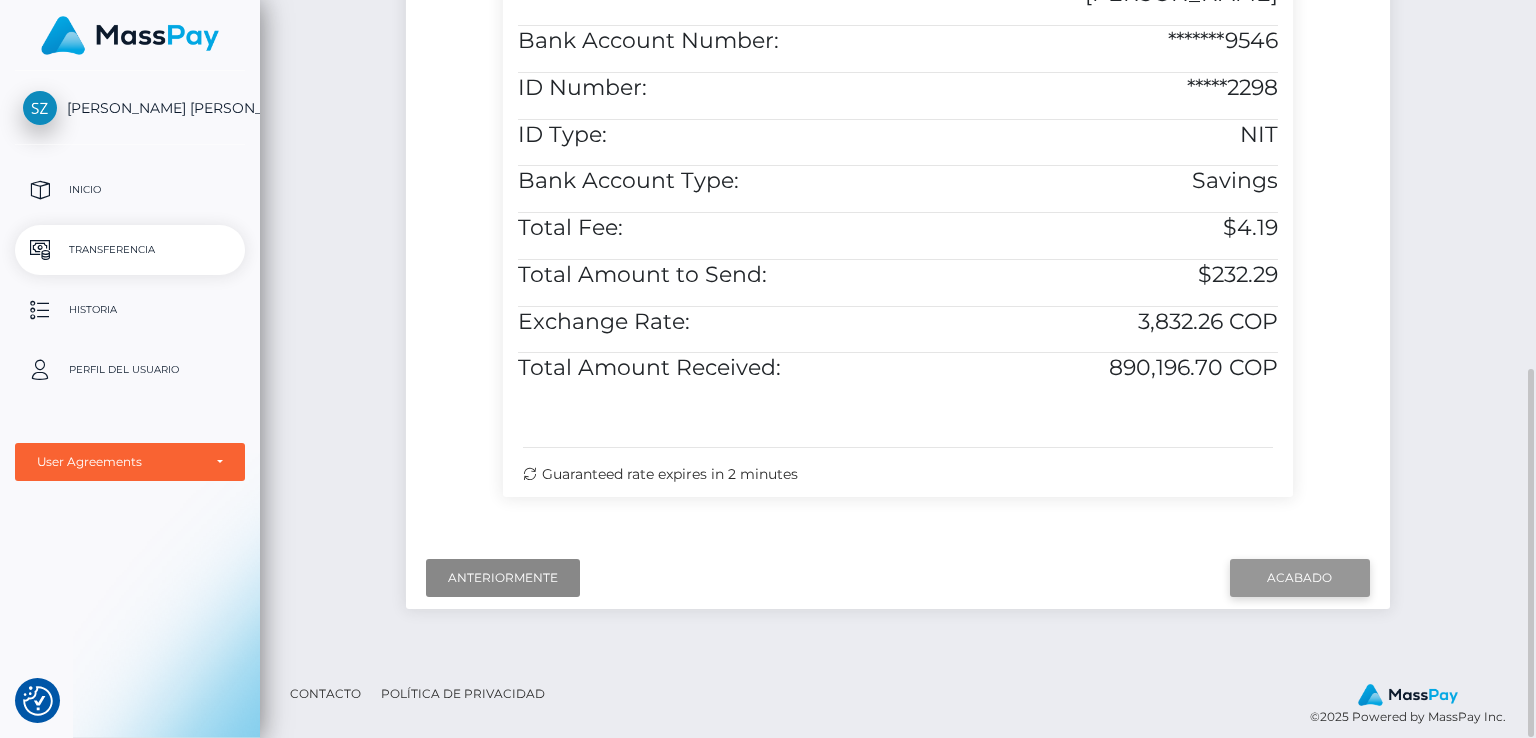 click on "Finish" at bounding box center [1300, 578] 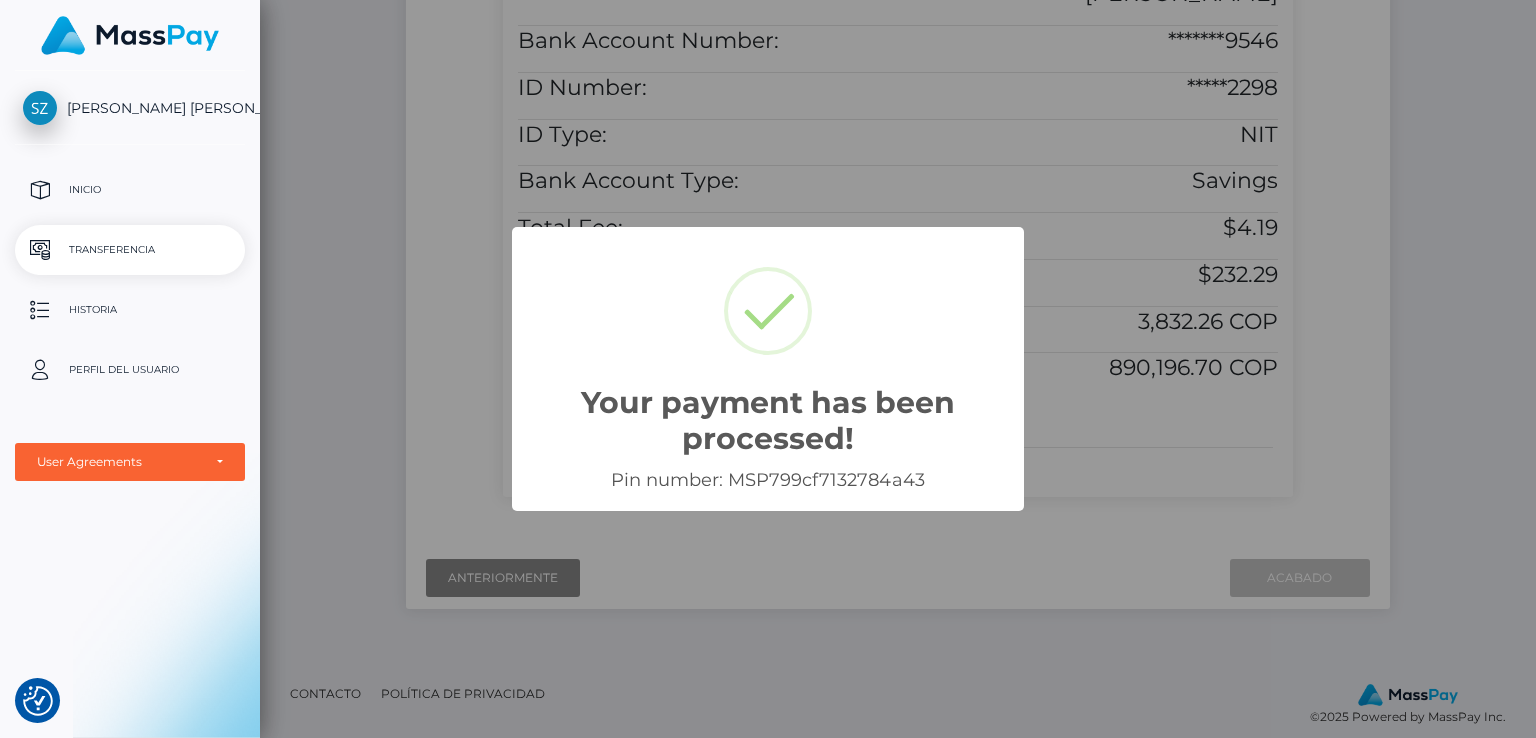 click on "Your payment has been processed! × Pin number: MSP799cf7132784a43 OK Cancel" at bounding box center (768, 369) 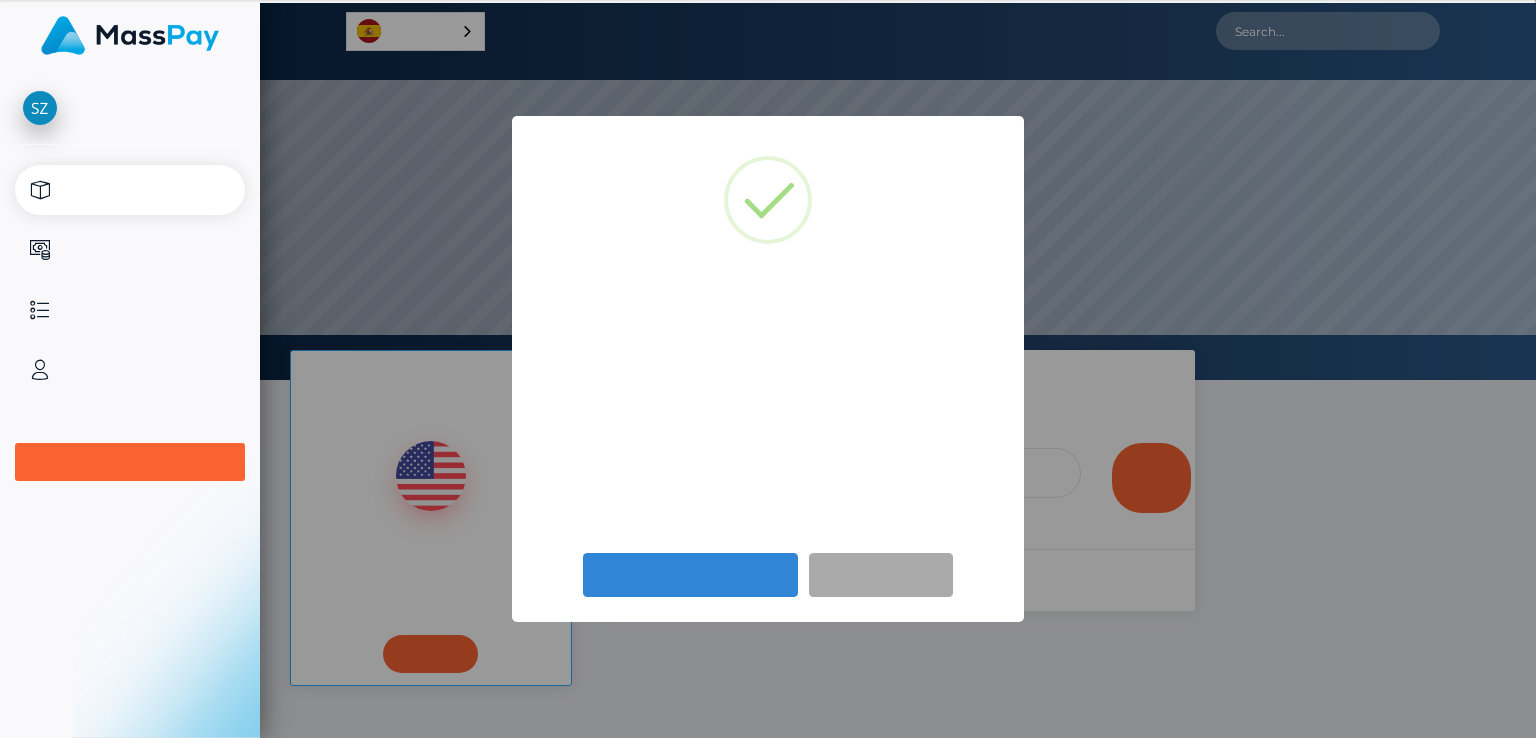 scroll, scrollTop: 0, scrollLeft: 0, axis: both 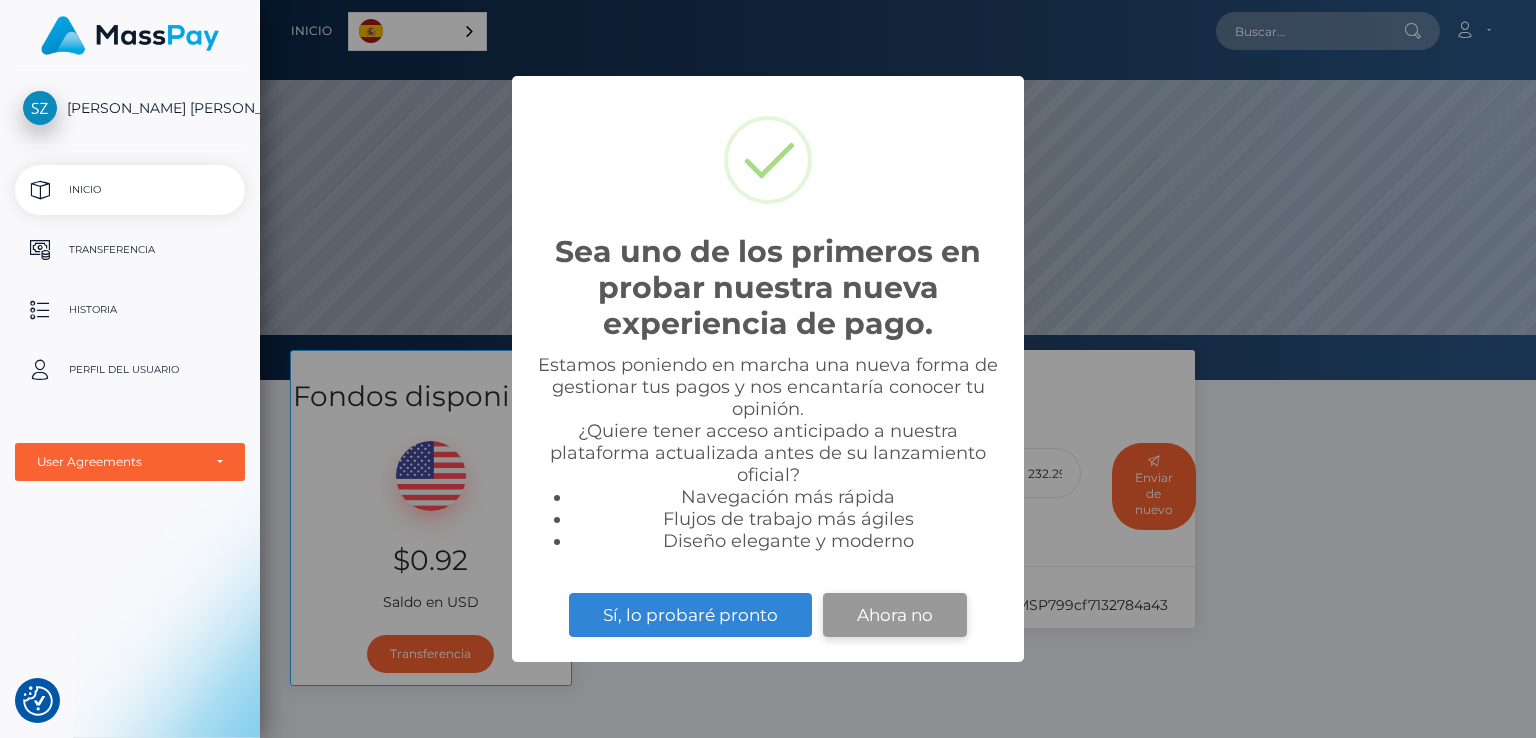 click on "Ahora no" at bounding box center [895, 615] 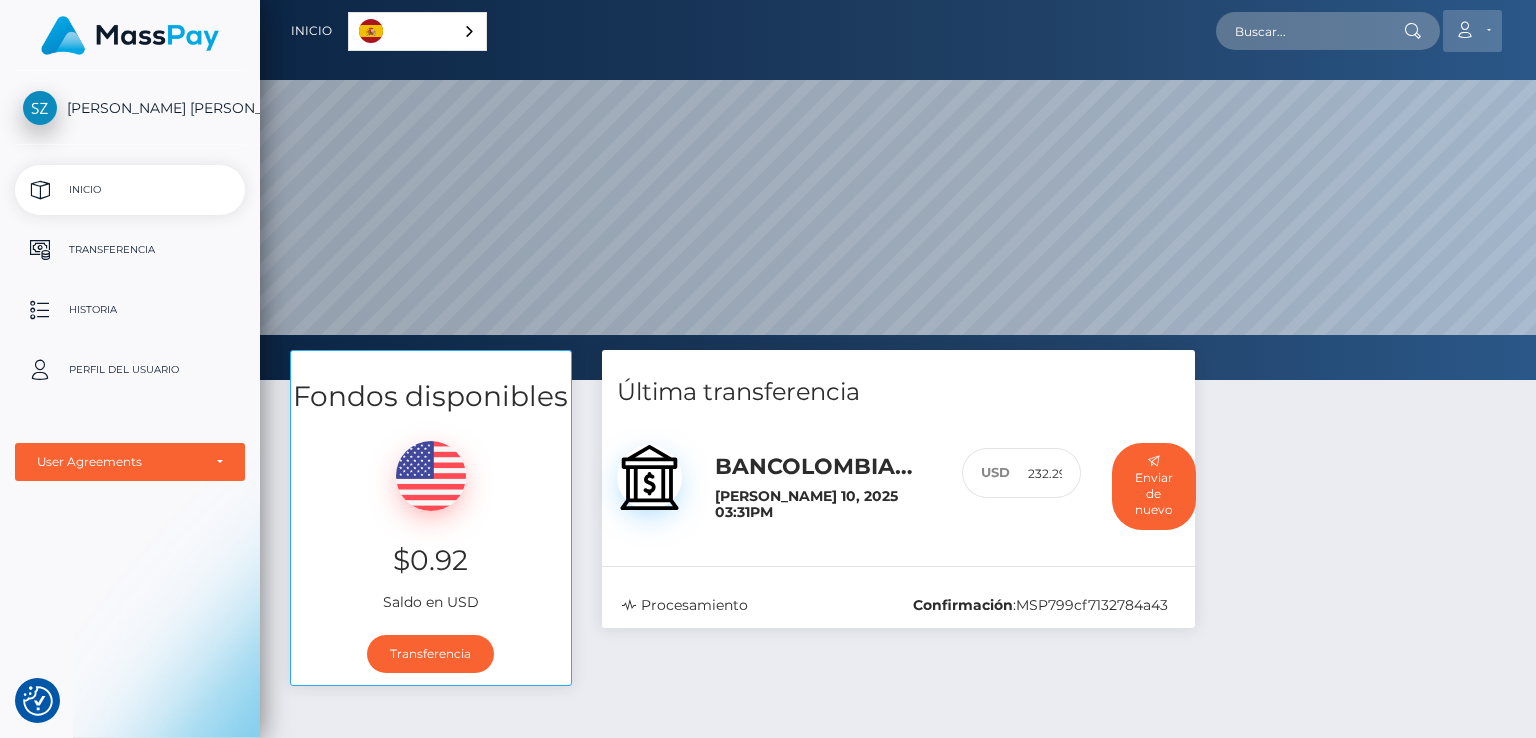 click on "Cuenta" at bounding box center [1472, 31] 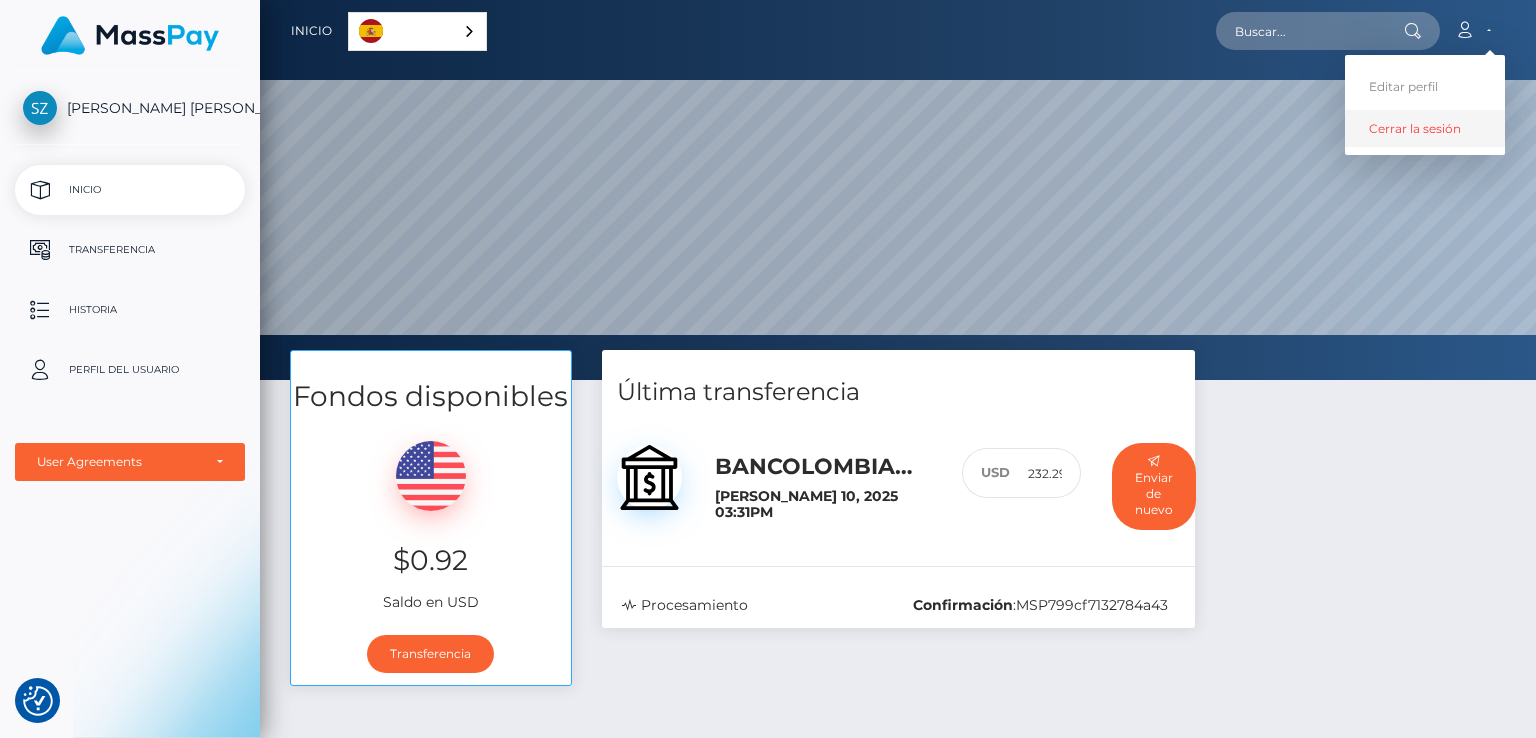 click on "Cerrar la sesión" at bounding box center [1425, 128] 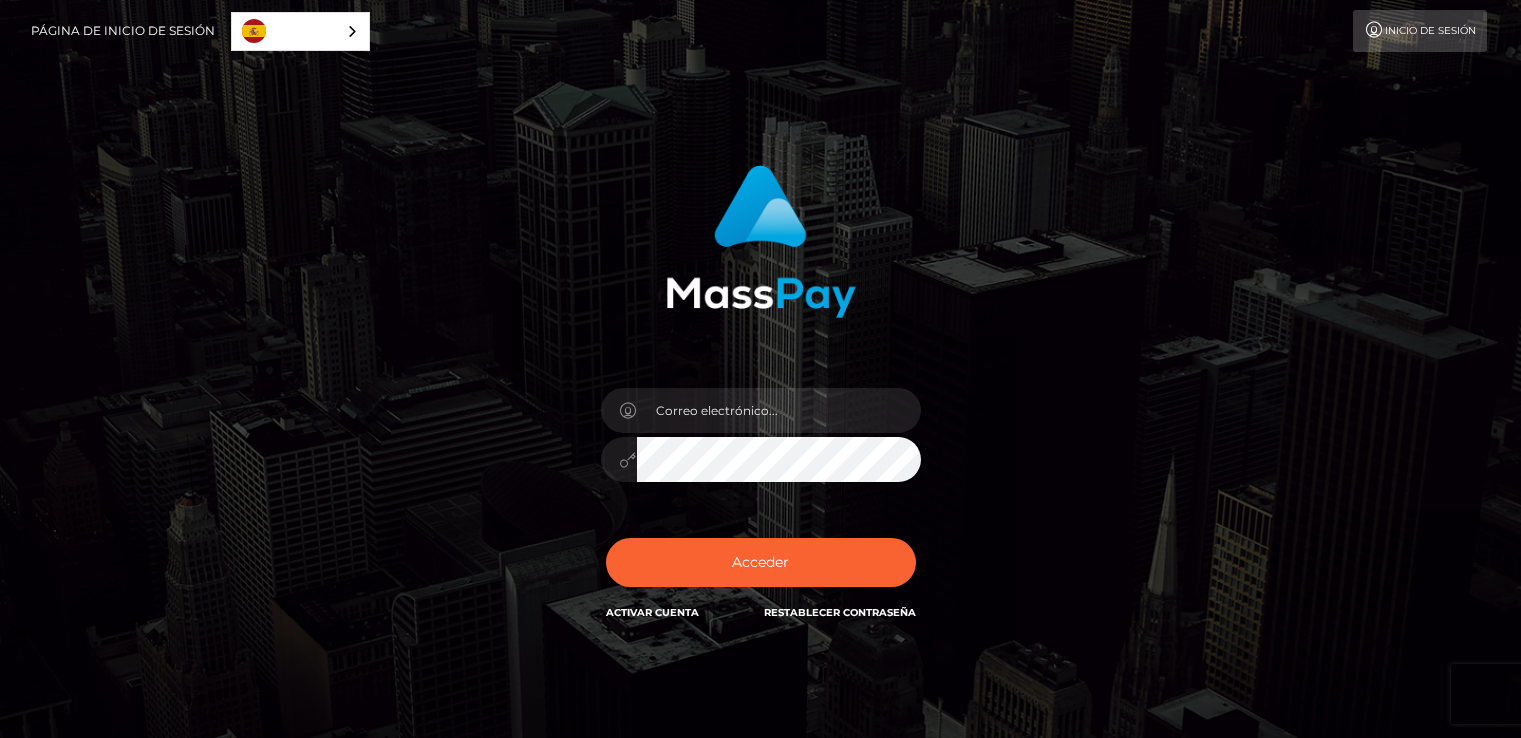 scroll, scrollTop: 0, scrollLeft: 0, axis: both 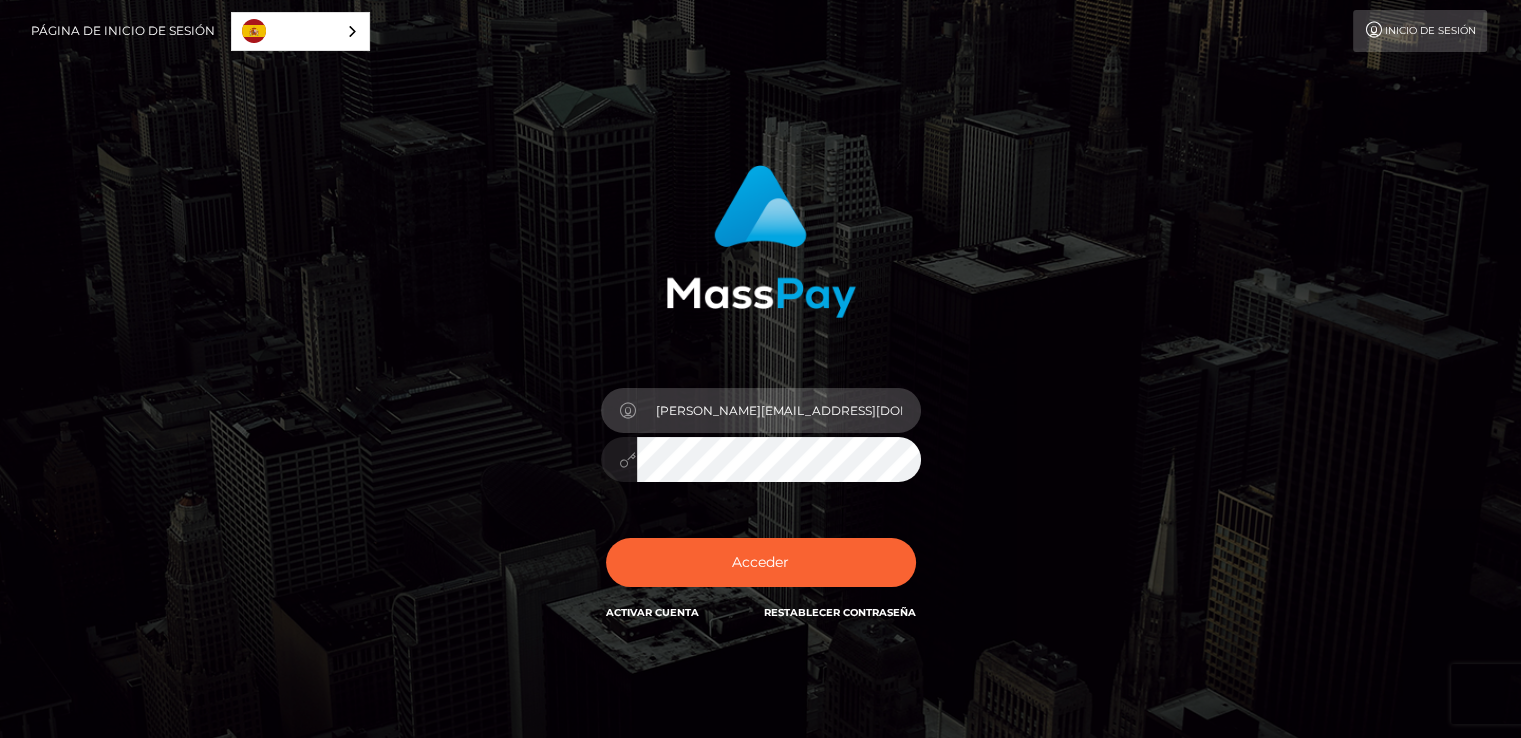 click on "susana.ramirez1@amadeusstudio.com.co" at bounding box center (779, 410) 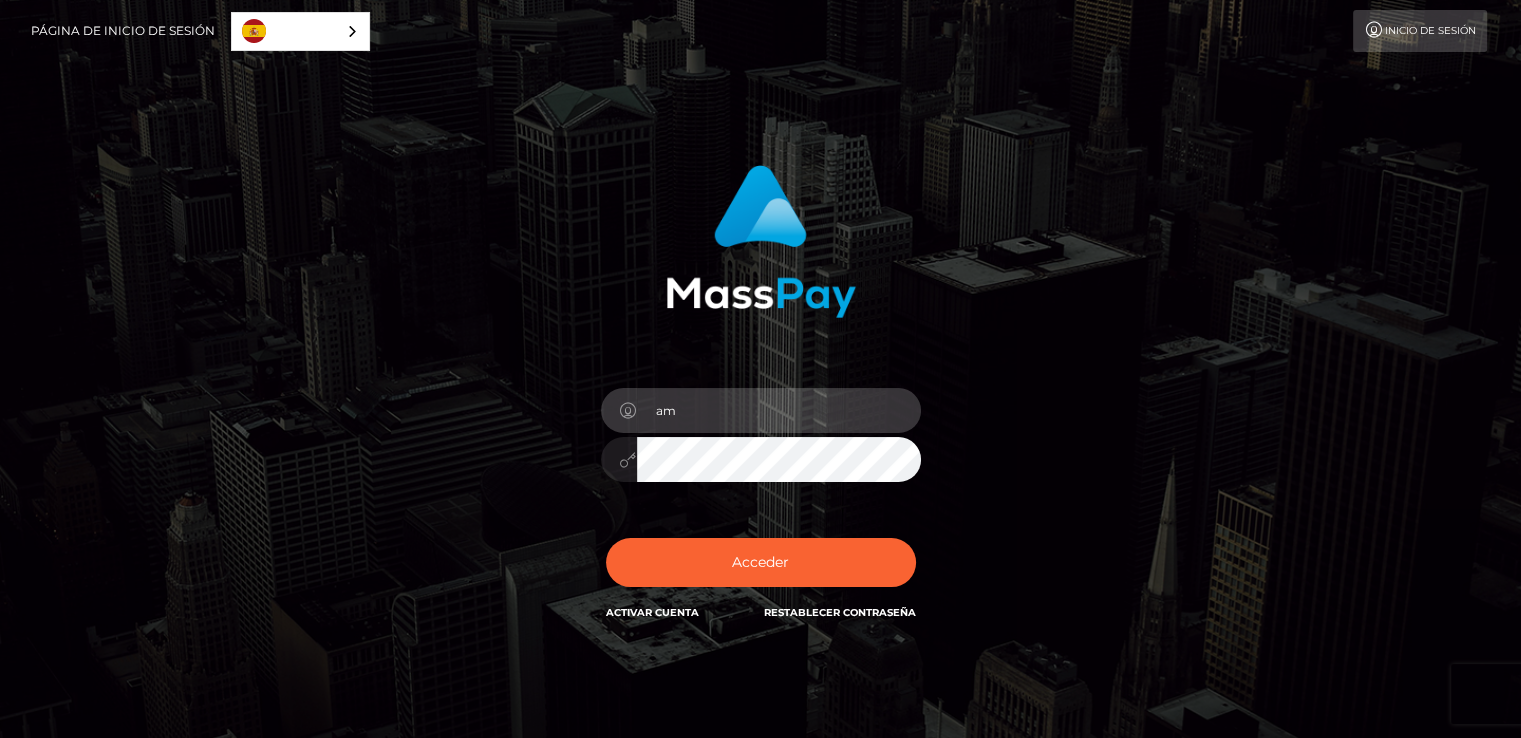 type on "amadeuscam01@gmail.com" 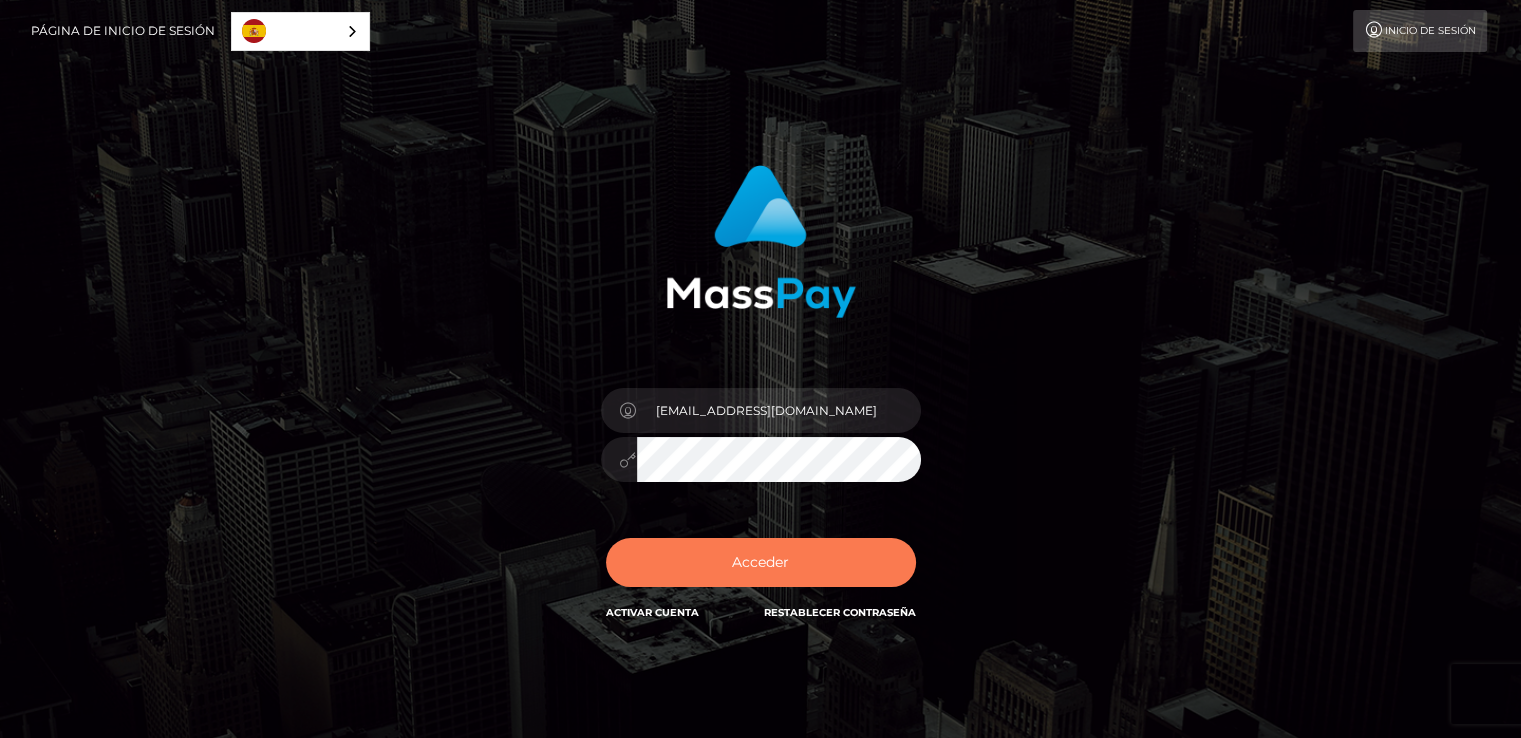 click on "Acceder" at bounding box center (761, 562) 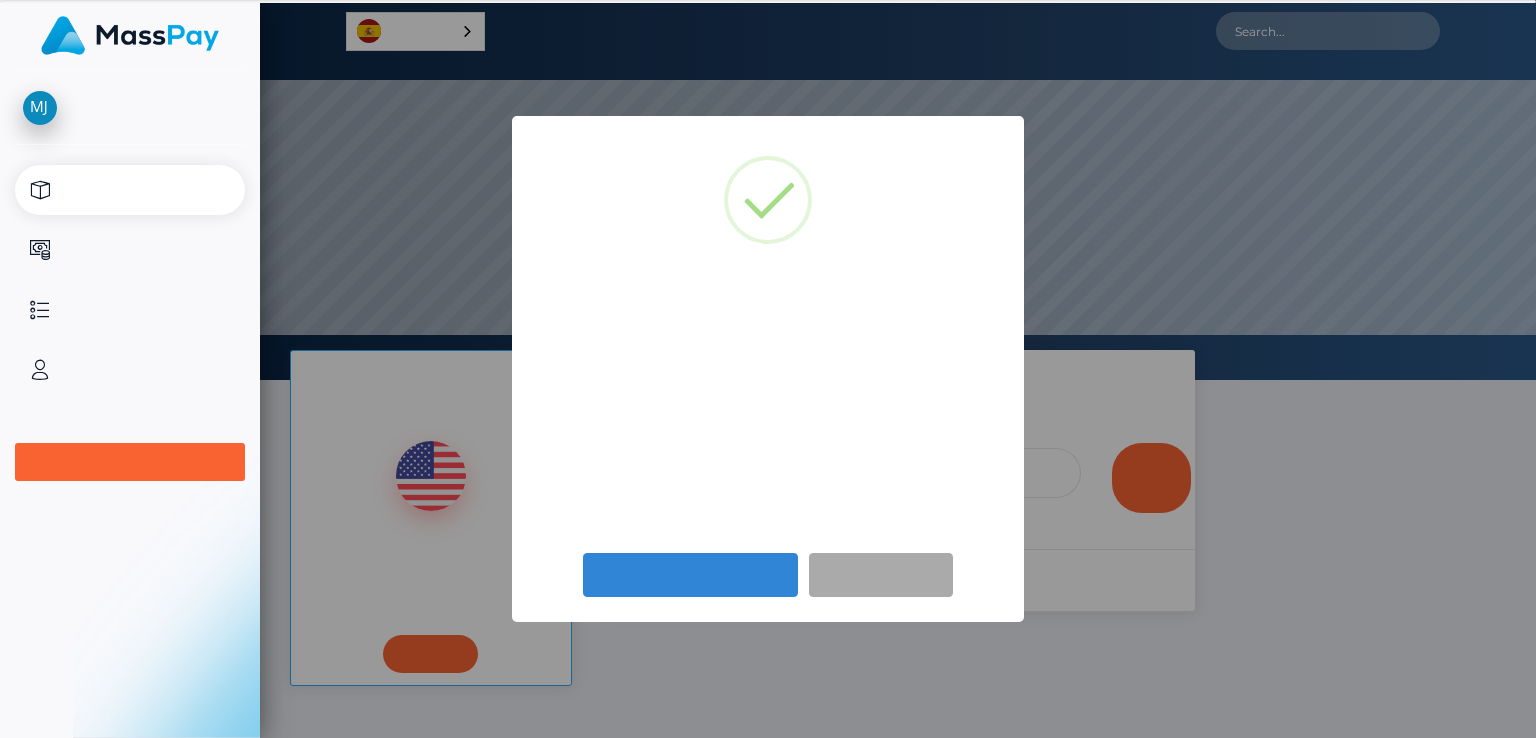 scroll, scrollTop: 0, scrollLeft: 0, axis: both 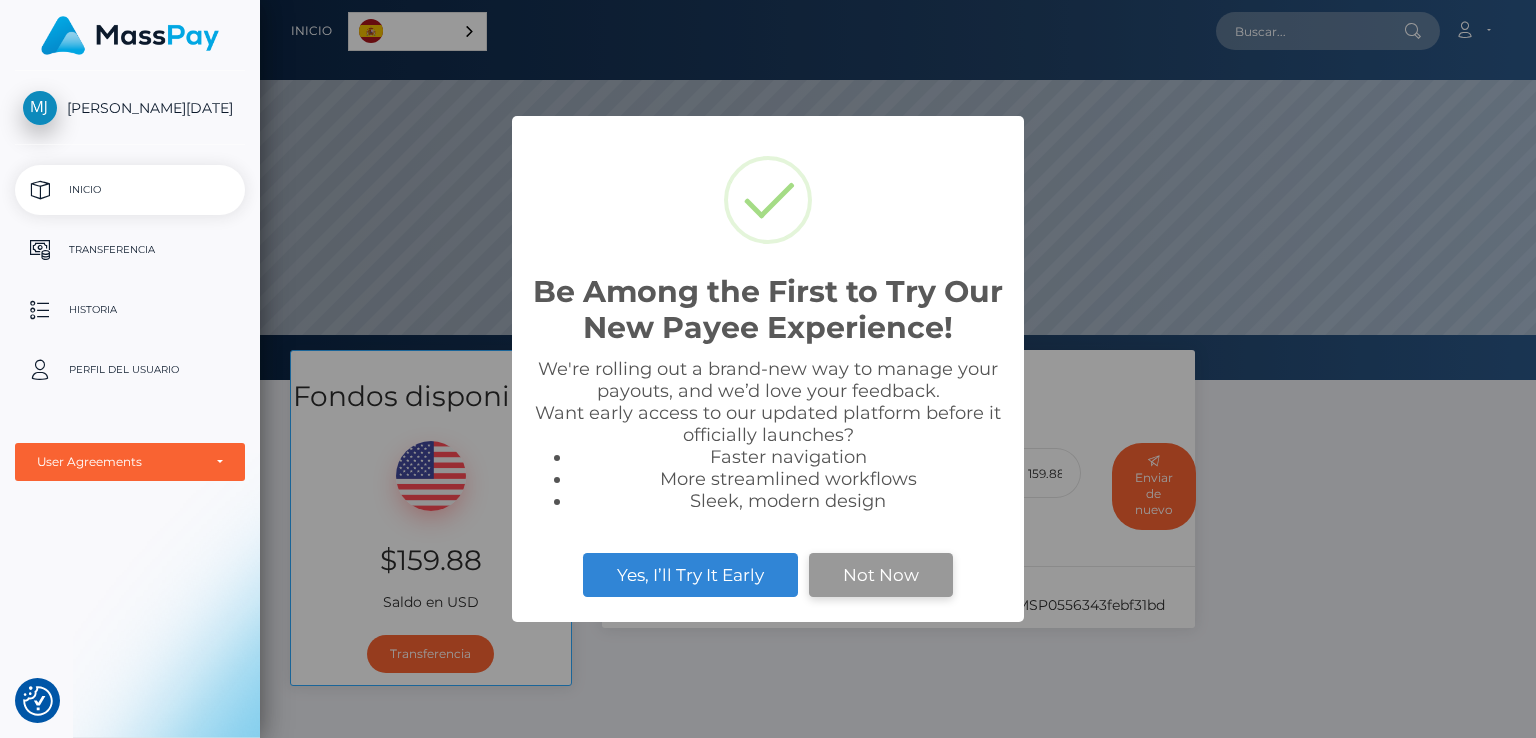 drag, startPoint x: 914, startPoint y: 561, endPoint x: 860, endPoint y: 586, distance: 59.5063 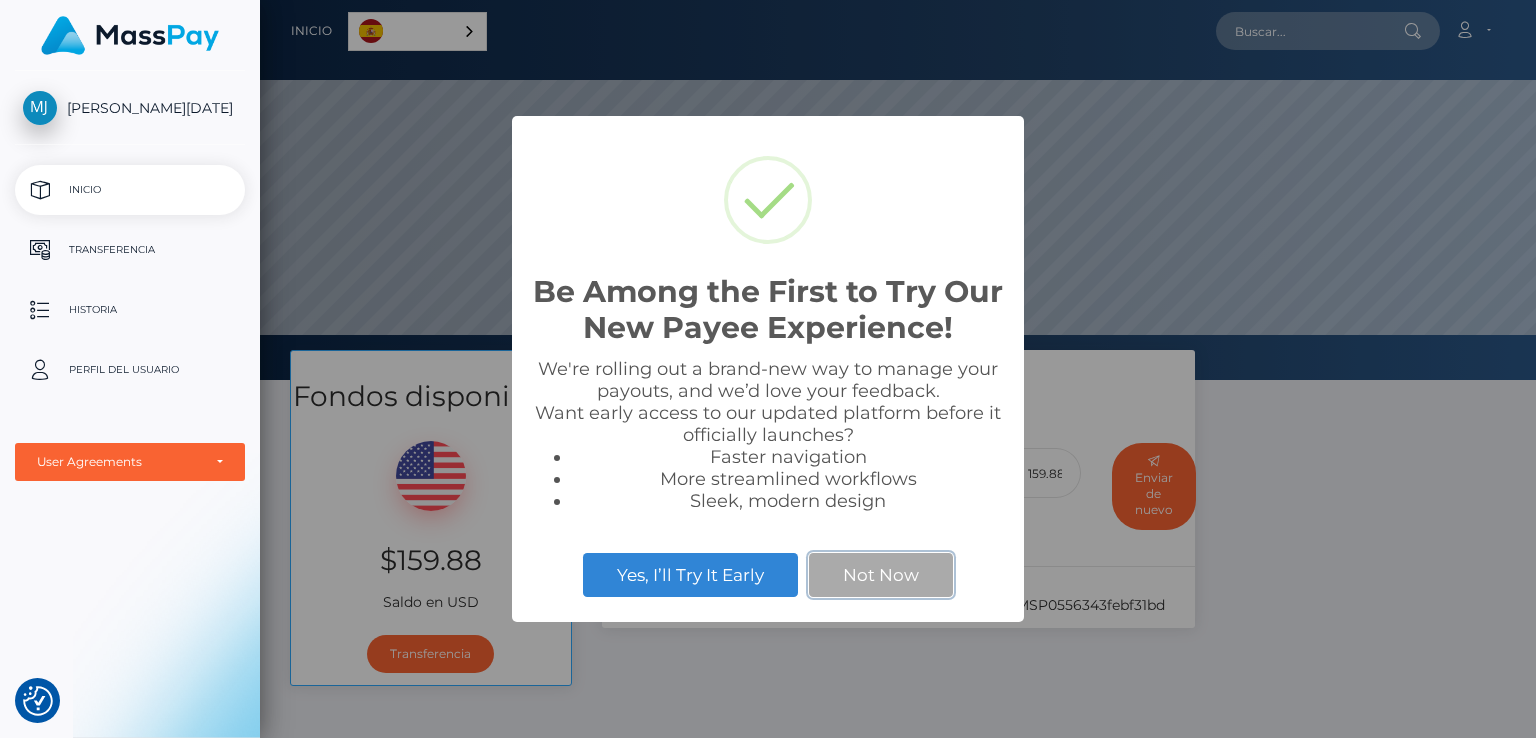 click on "Not Now" at bounding box center (881, 575) 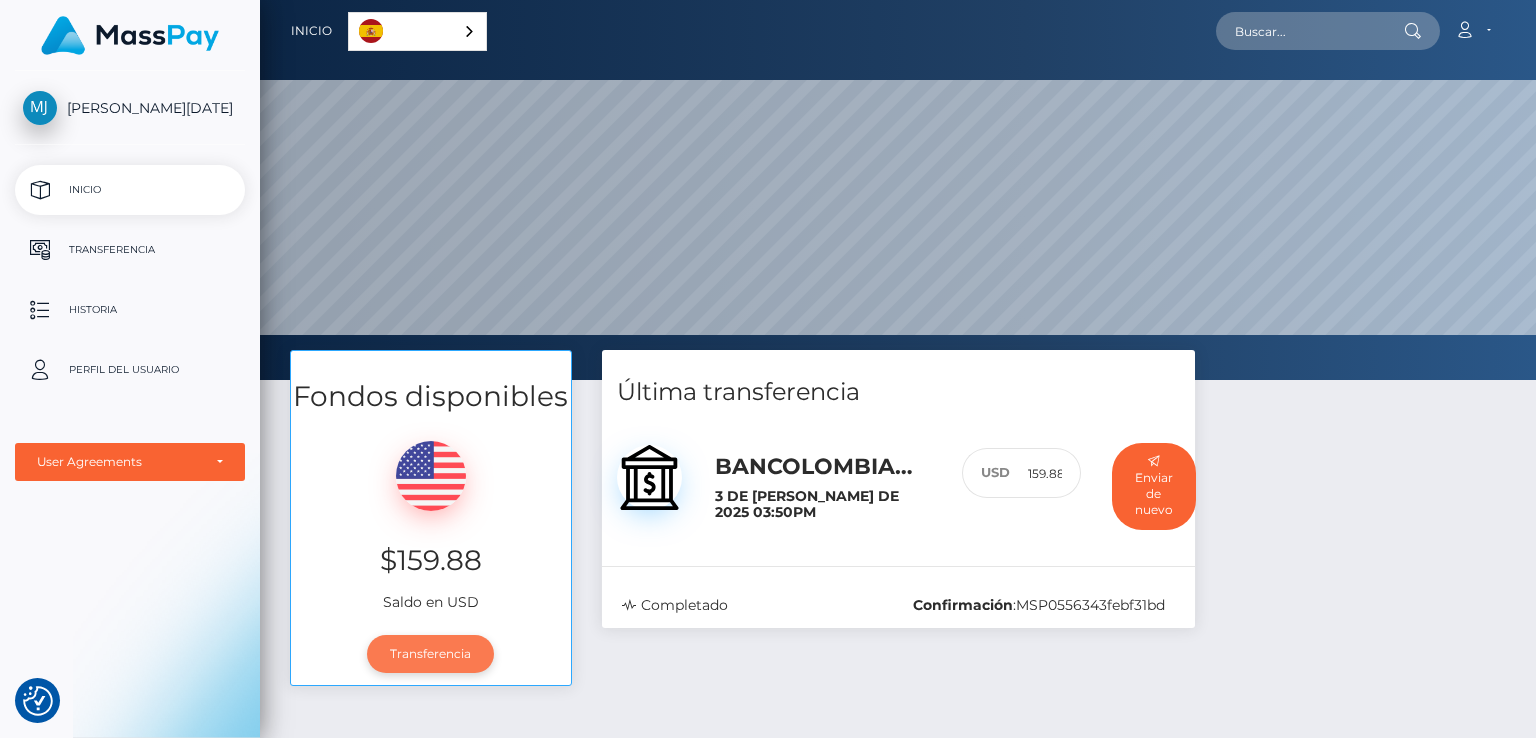 drag, startPoint x: 446, startPoint y: 657, endPoint x: 471, endPoint y: 625, distance: 40.60788 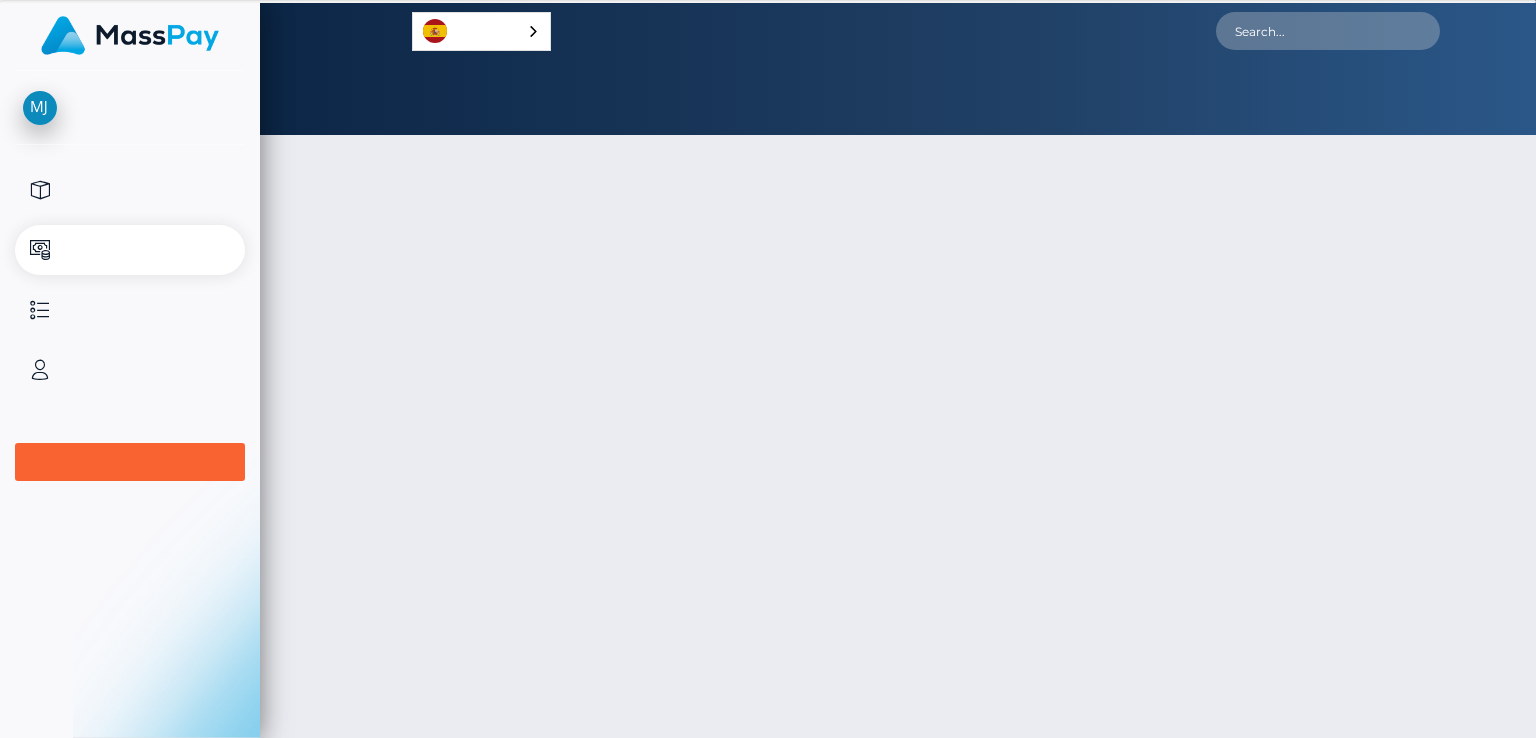 scroll, scrollTop: 0, scrollLeft: 0, axis: both 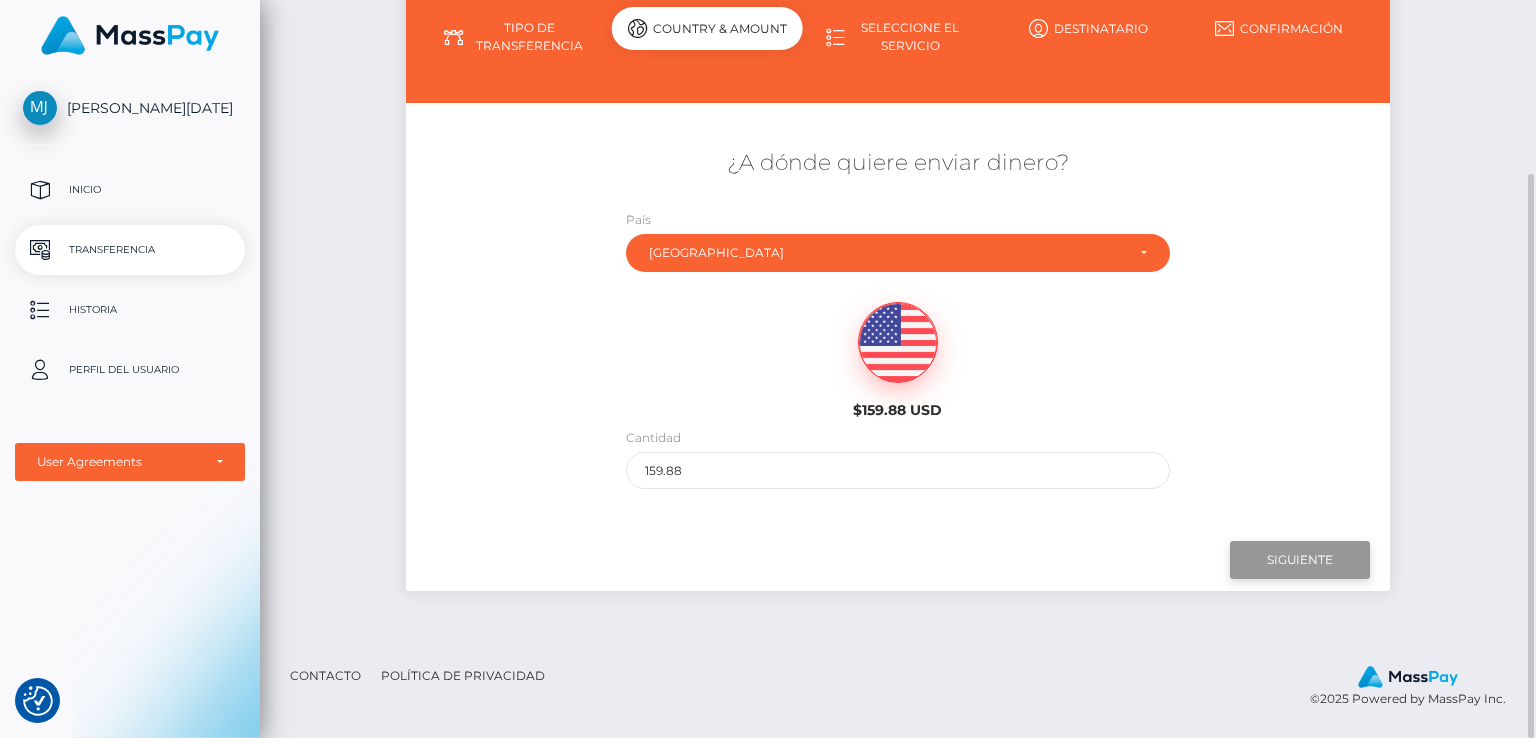 click on "Next" at bounding box center [1300, 560] 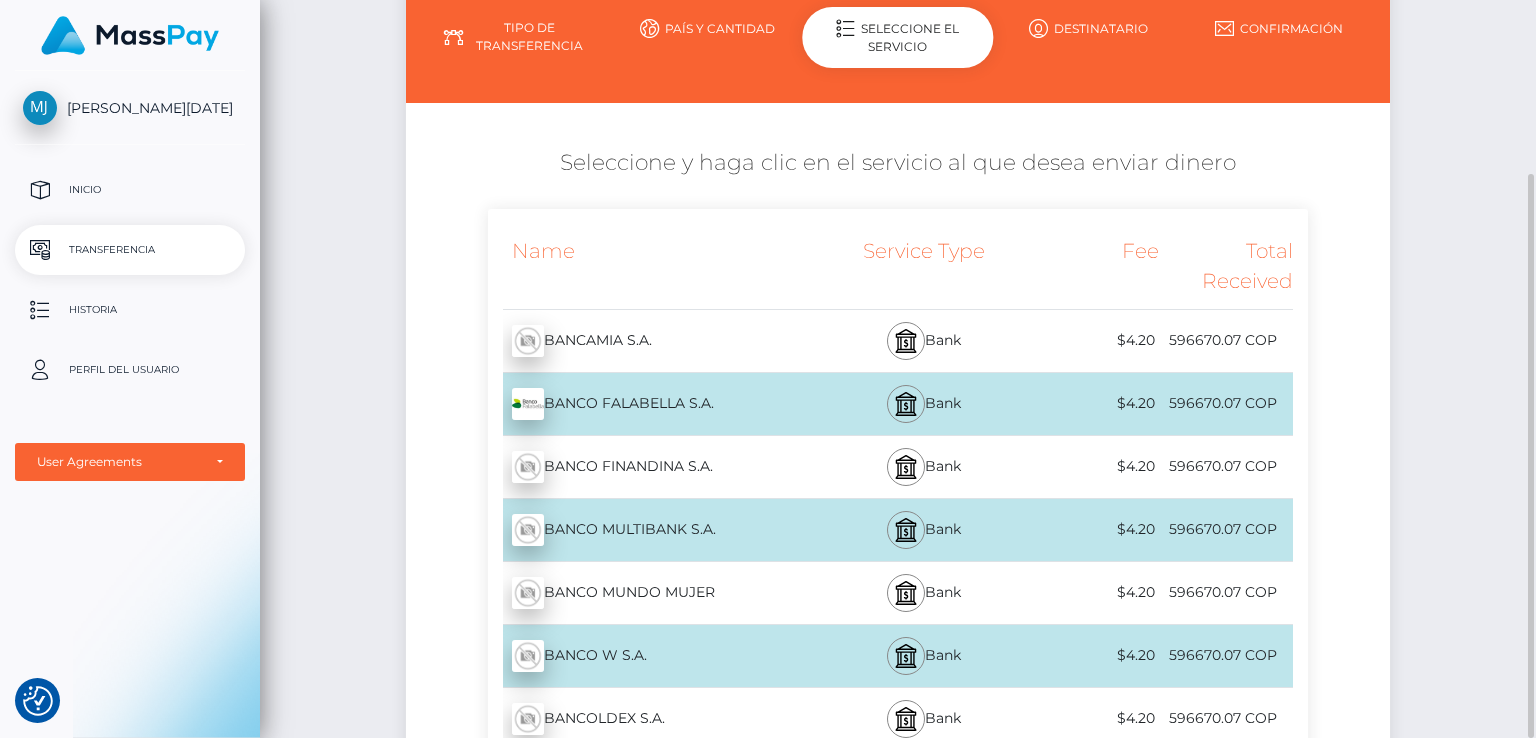 scroll, scrollTop: 726, scrollLeft: 0, axis: vertical 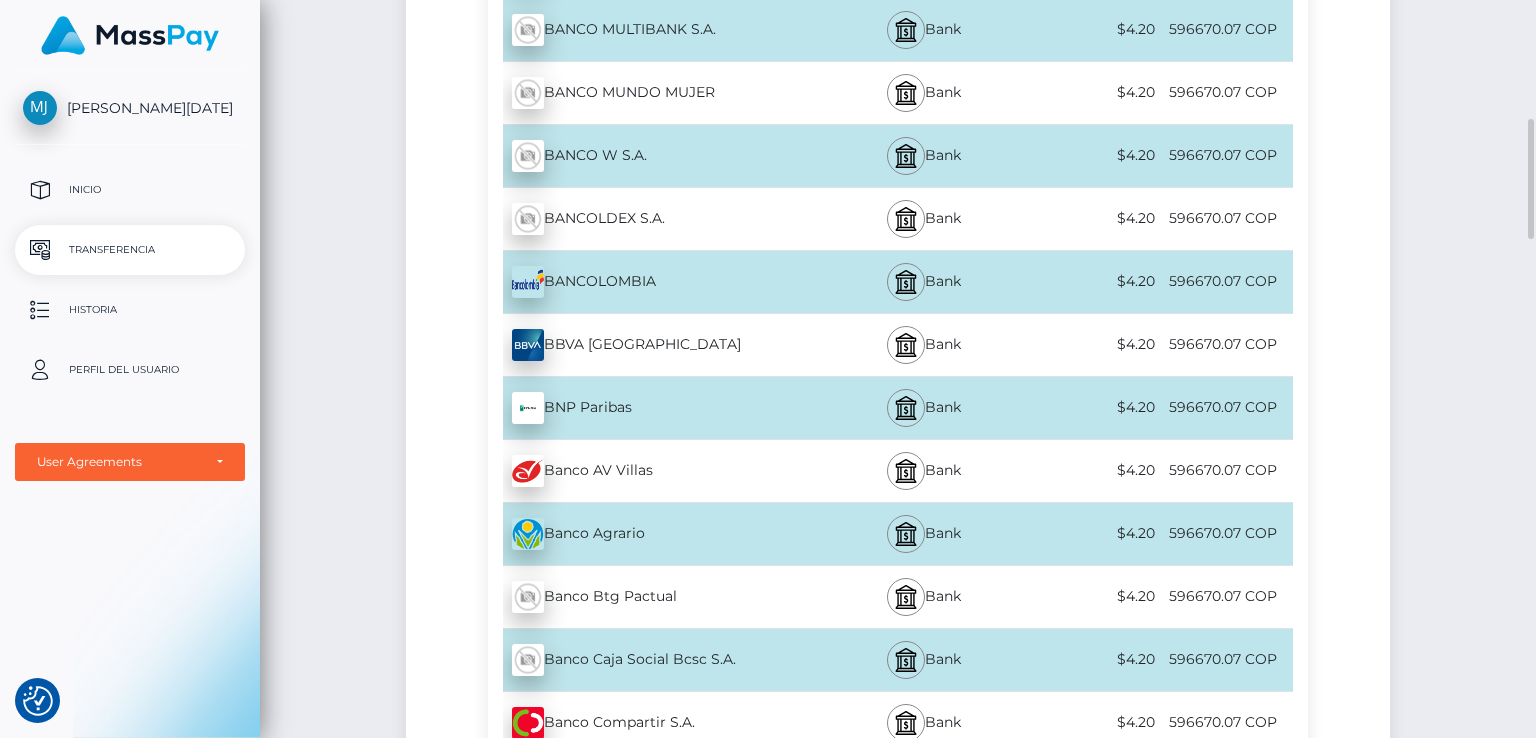 click on "BANCOLOMBIA  - COP" at bounding box center [655, 282] 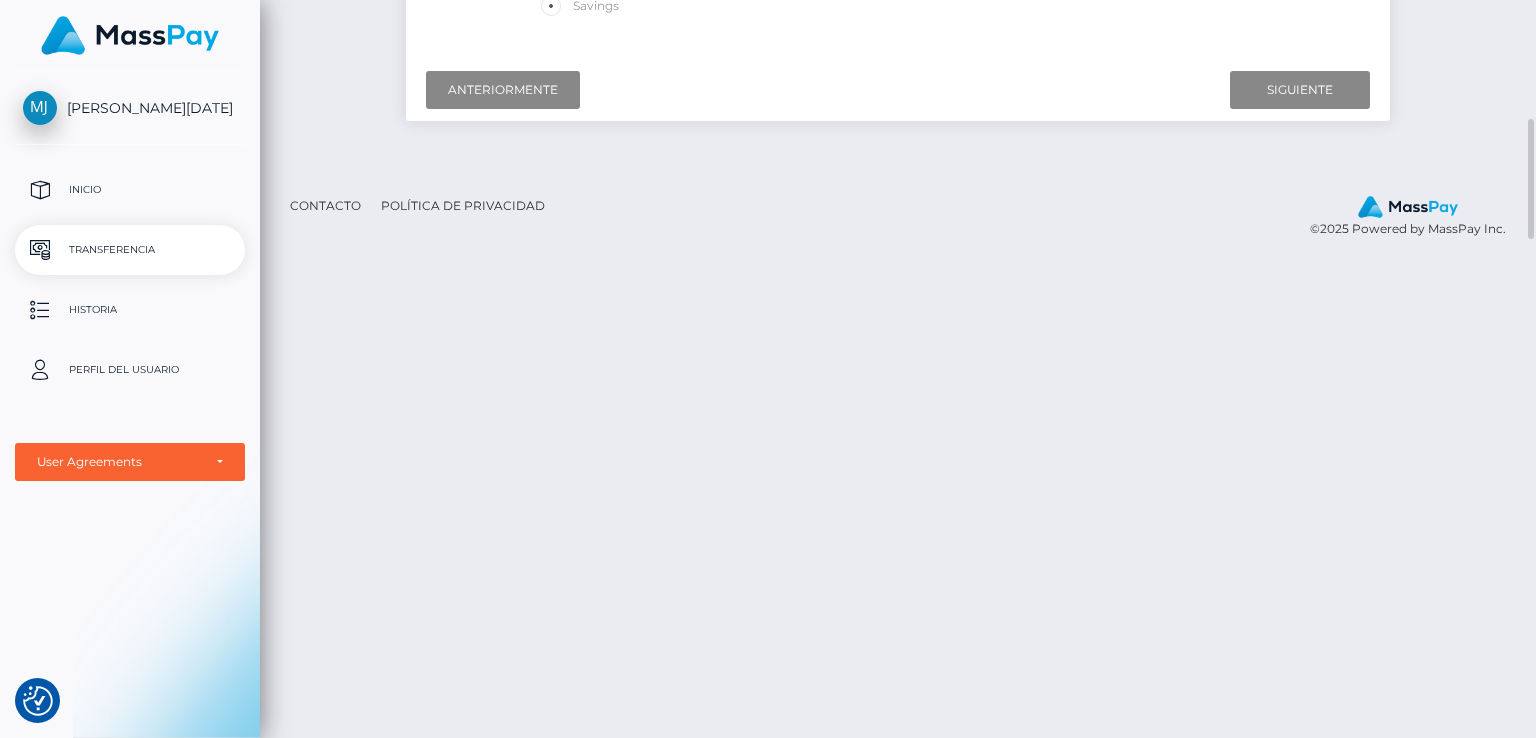 scroll, scrollTop: 426, scrollLeft: 0, axis: vertical 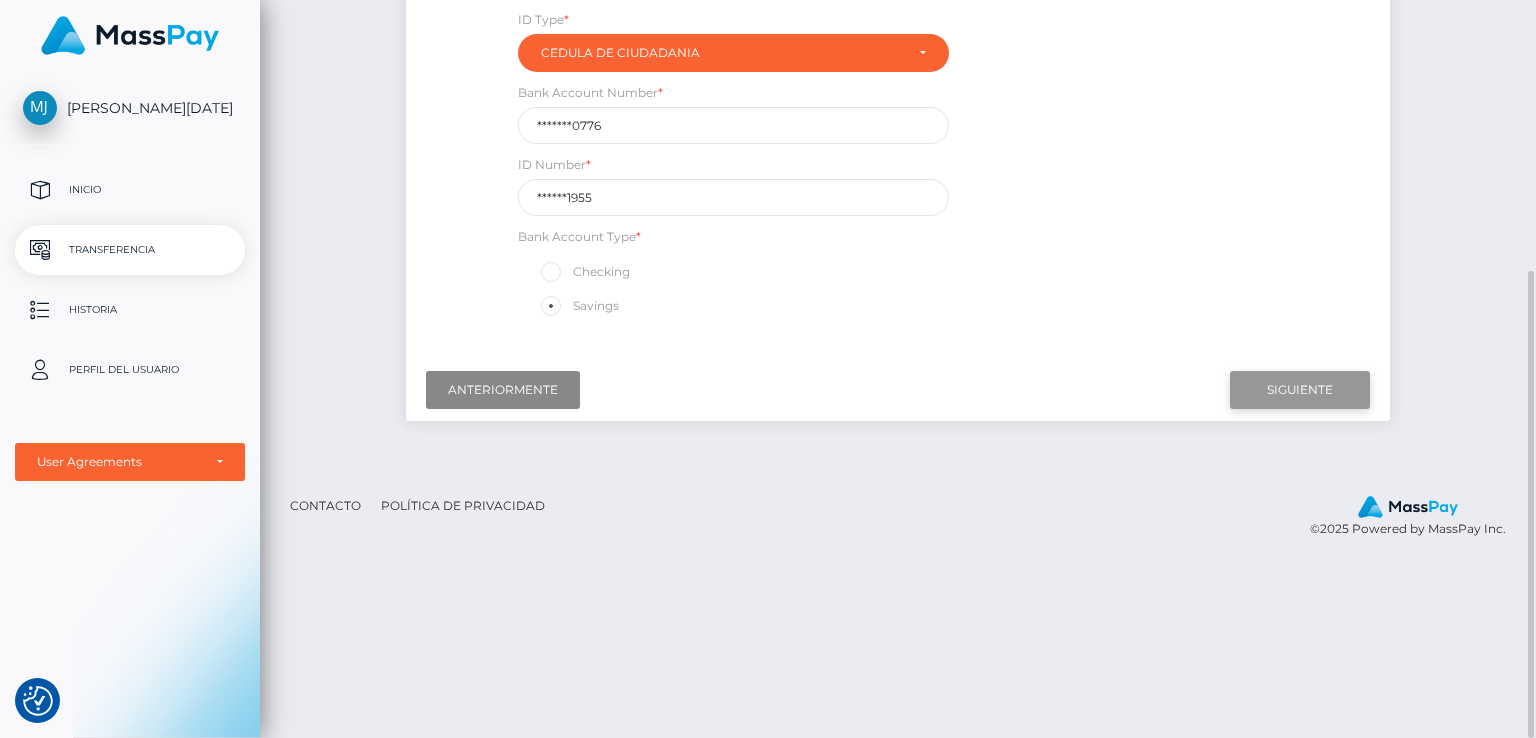 click on "Next" at bounding box center (1300, 390) 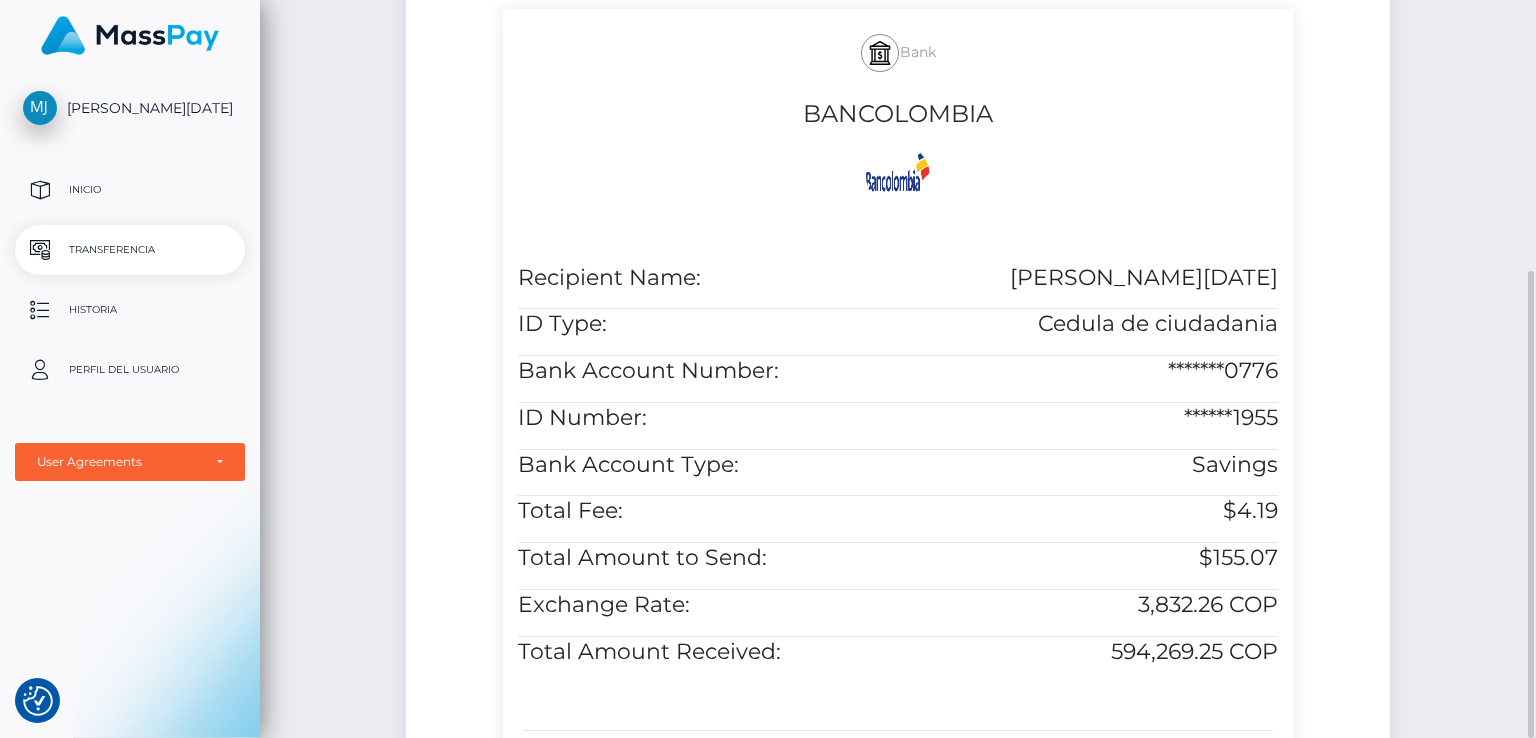 scroll, scrollTop: 740, scrollLeft: 0, axis: vertical 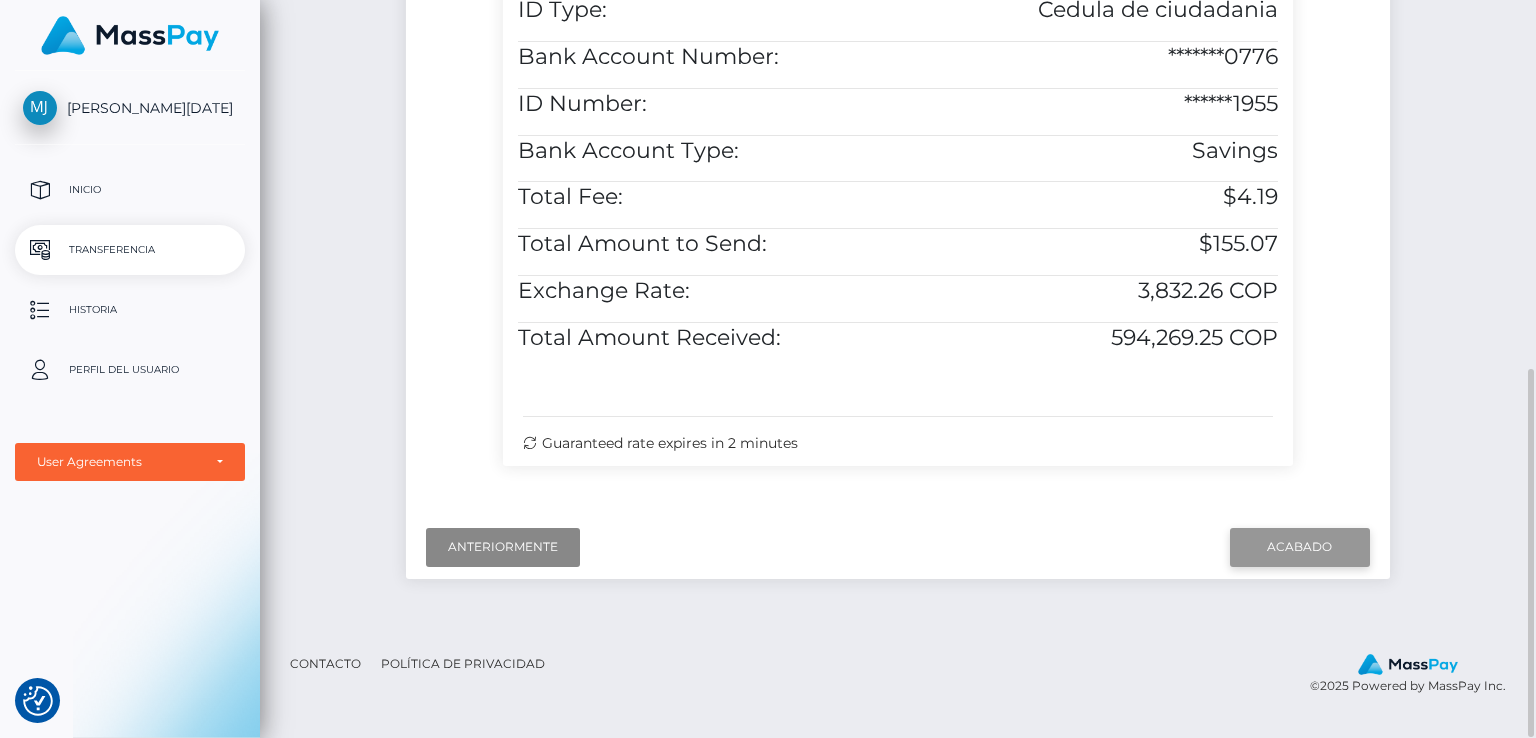 click on "Finish" at bounding box center (1300, 547) 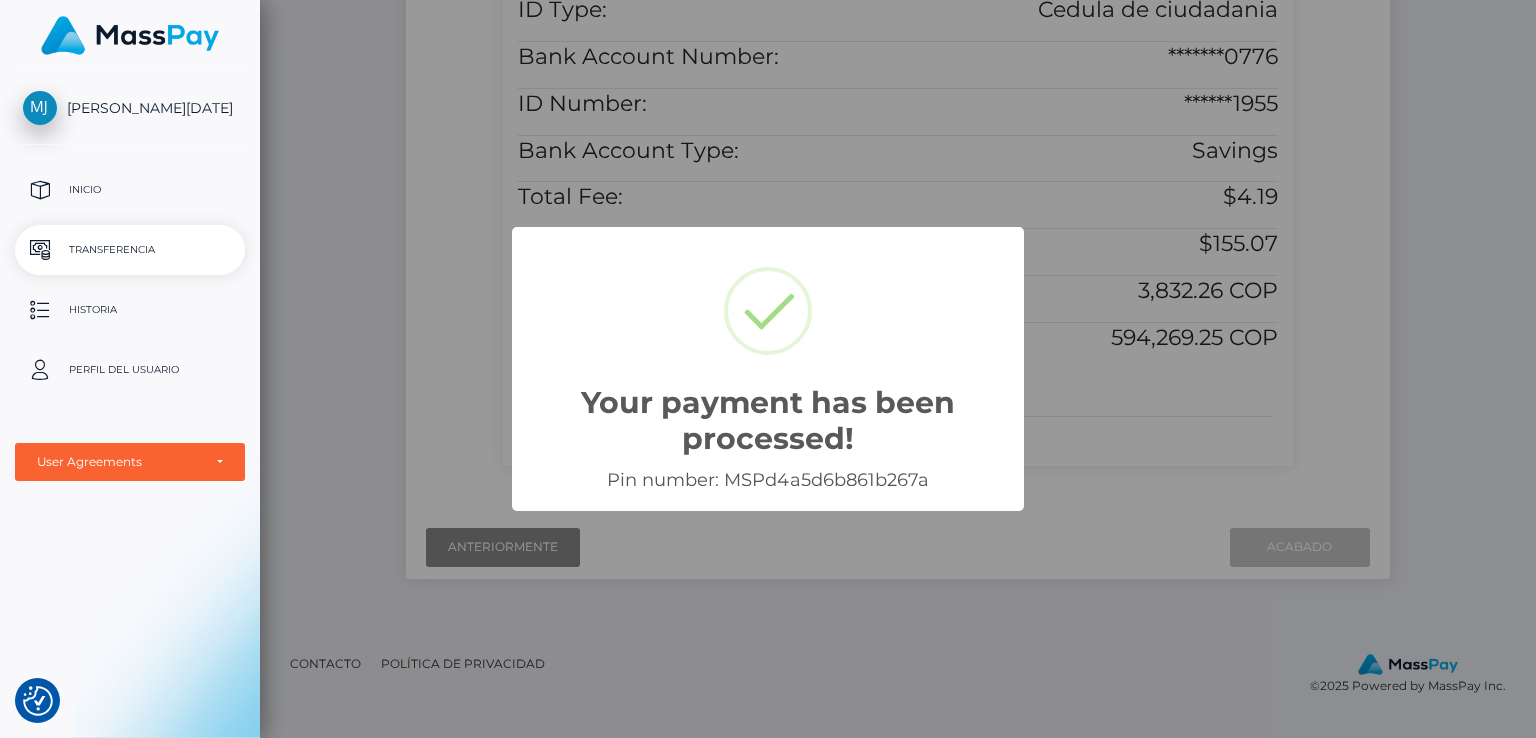 drag, startPoint x: 950, startPoint y: 646, endPoint x: 1049, endPoint y: 491, distance: 183.91846 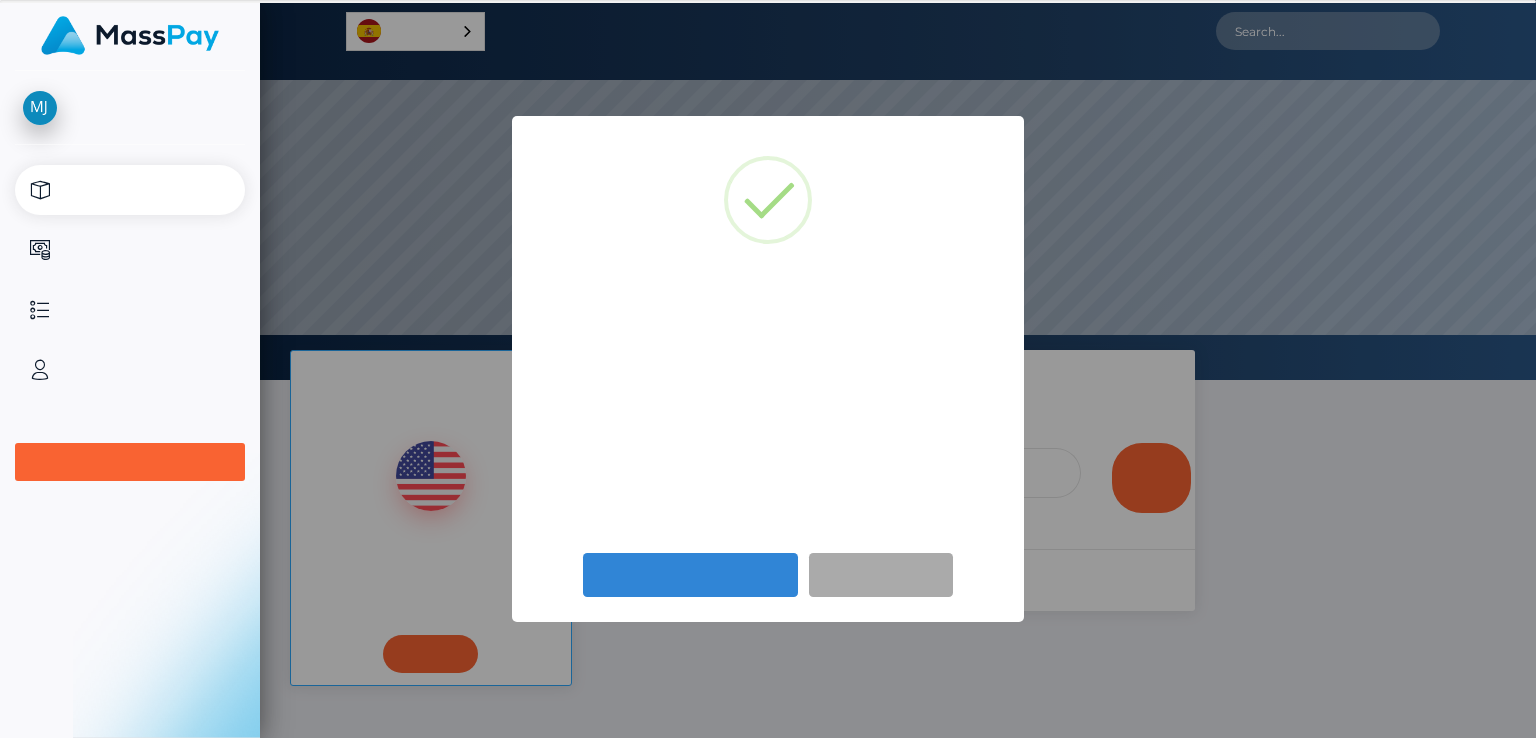 scroll, scrollTop: 0, scrollLeft: 0, axis: both 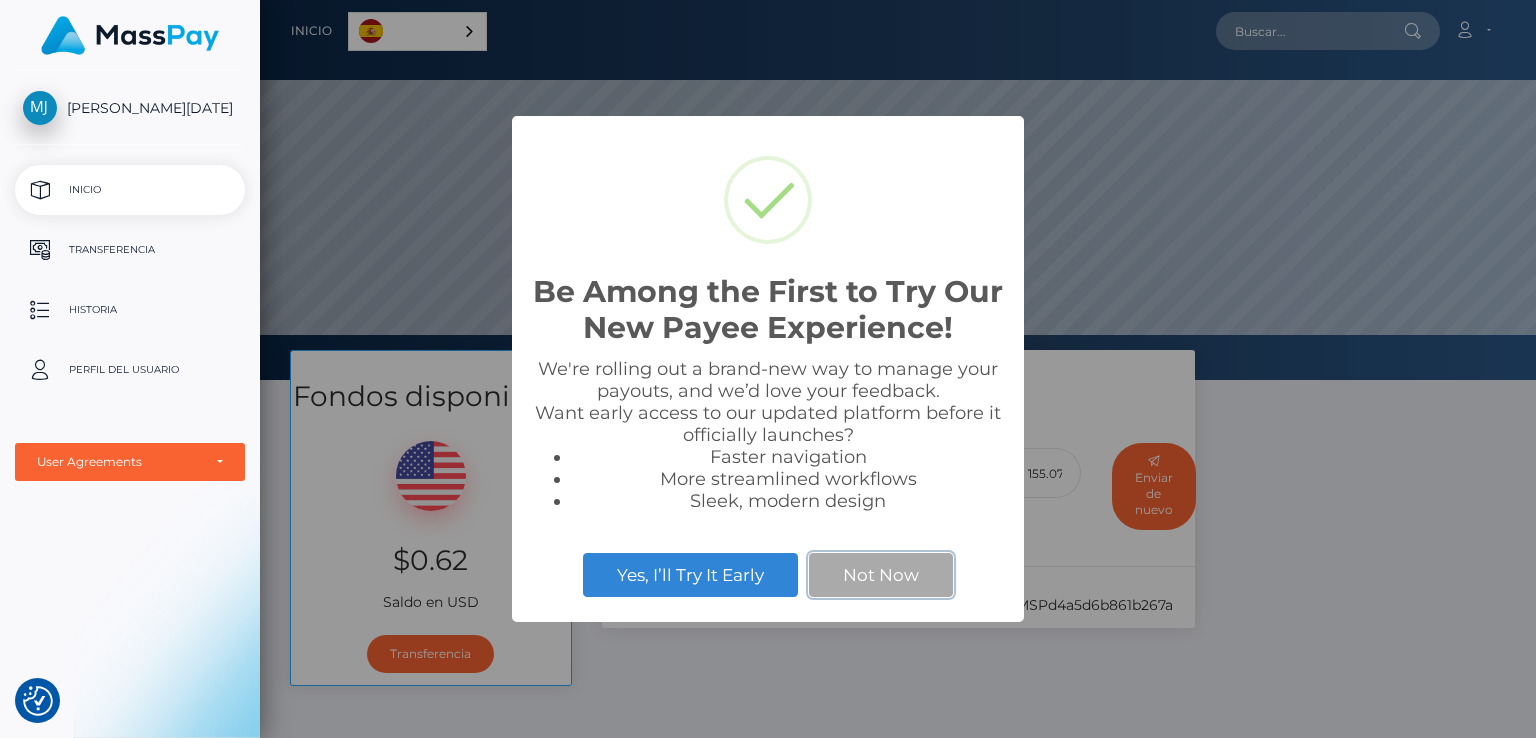 drag, startPoint x: 870, startPoint y: 563, endPoint x: 1229, endPoint y: 225, distance: 493.0771 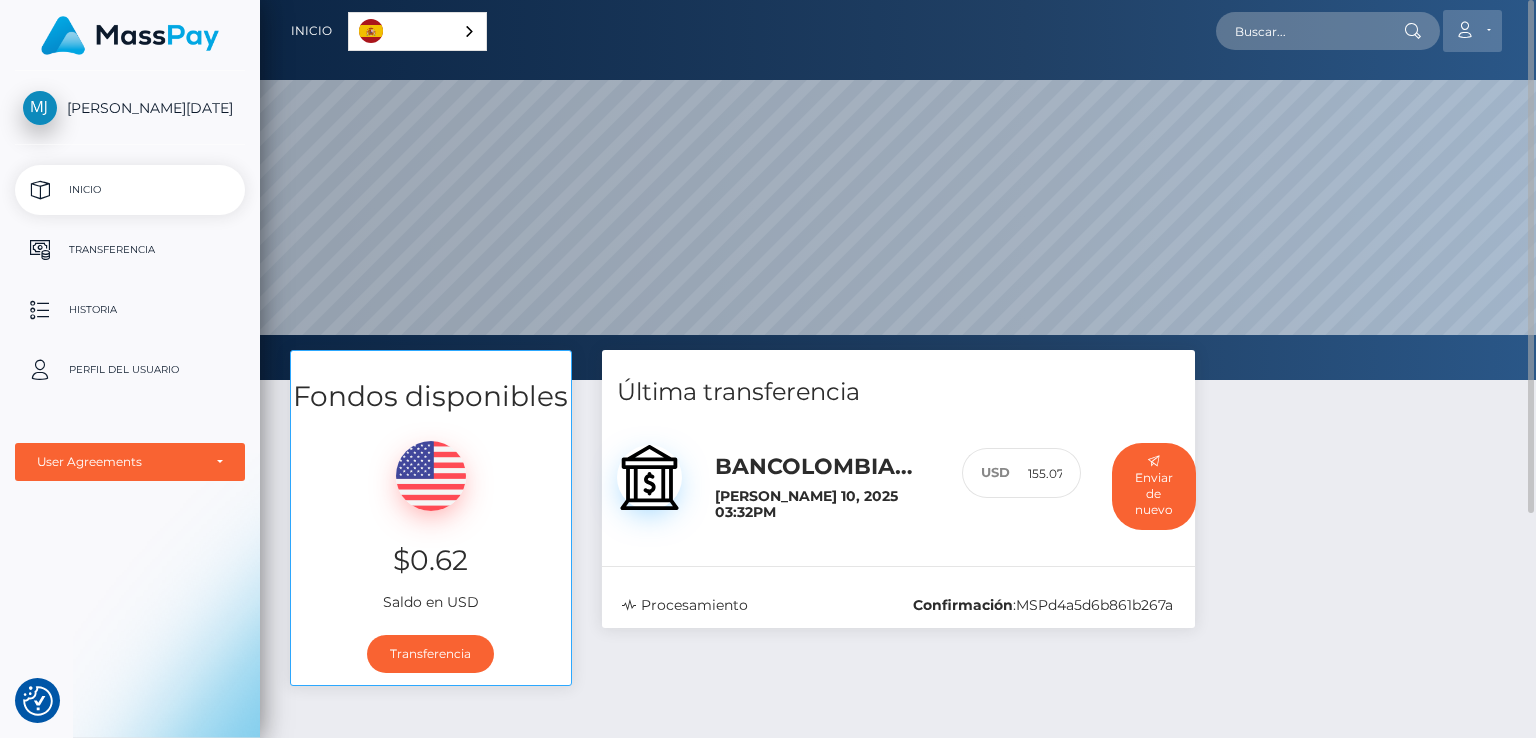 click on "Cuenta" at bounding box center [1472, 31] 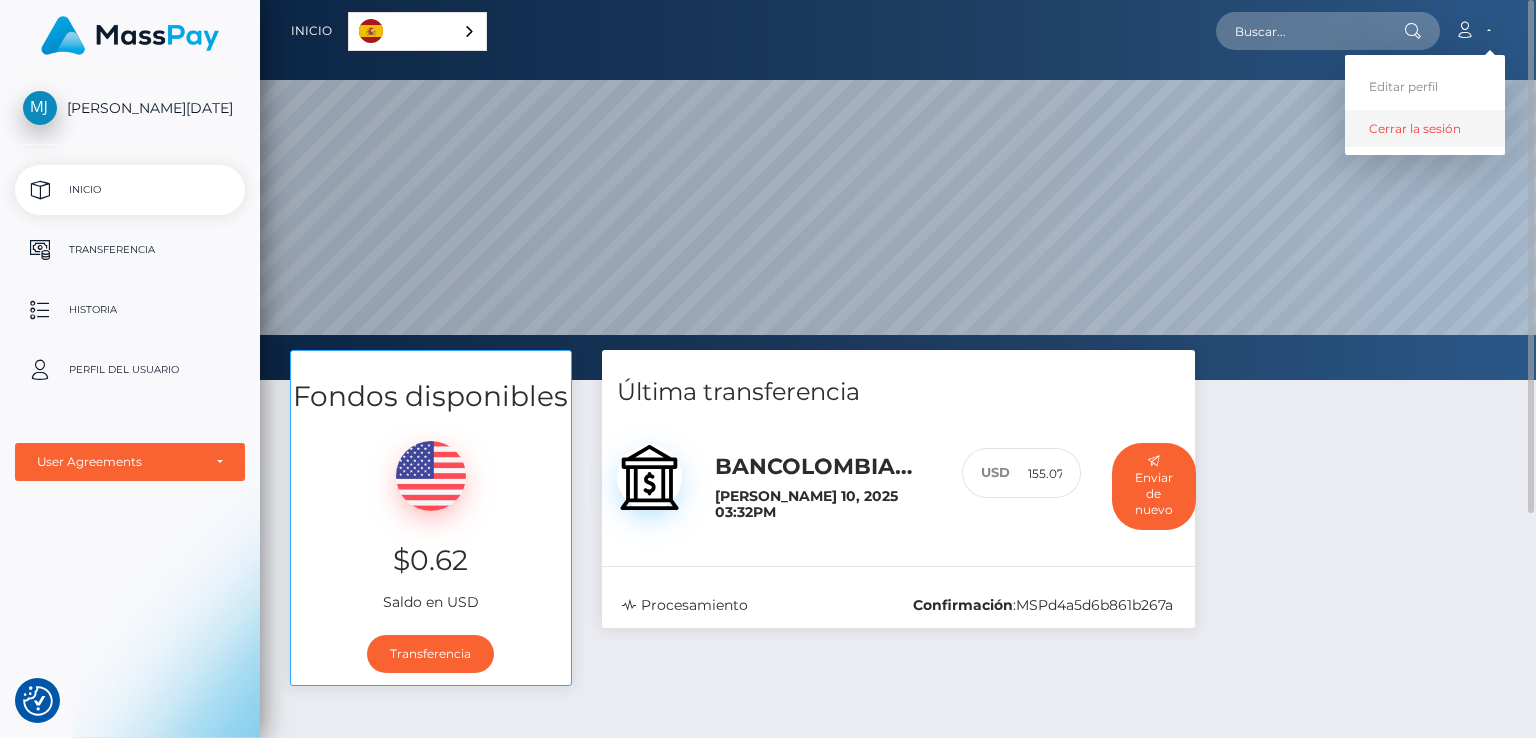 click on "Cerrar la sesión" at bounding box center [1425, 128] 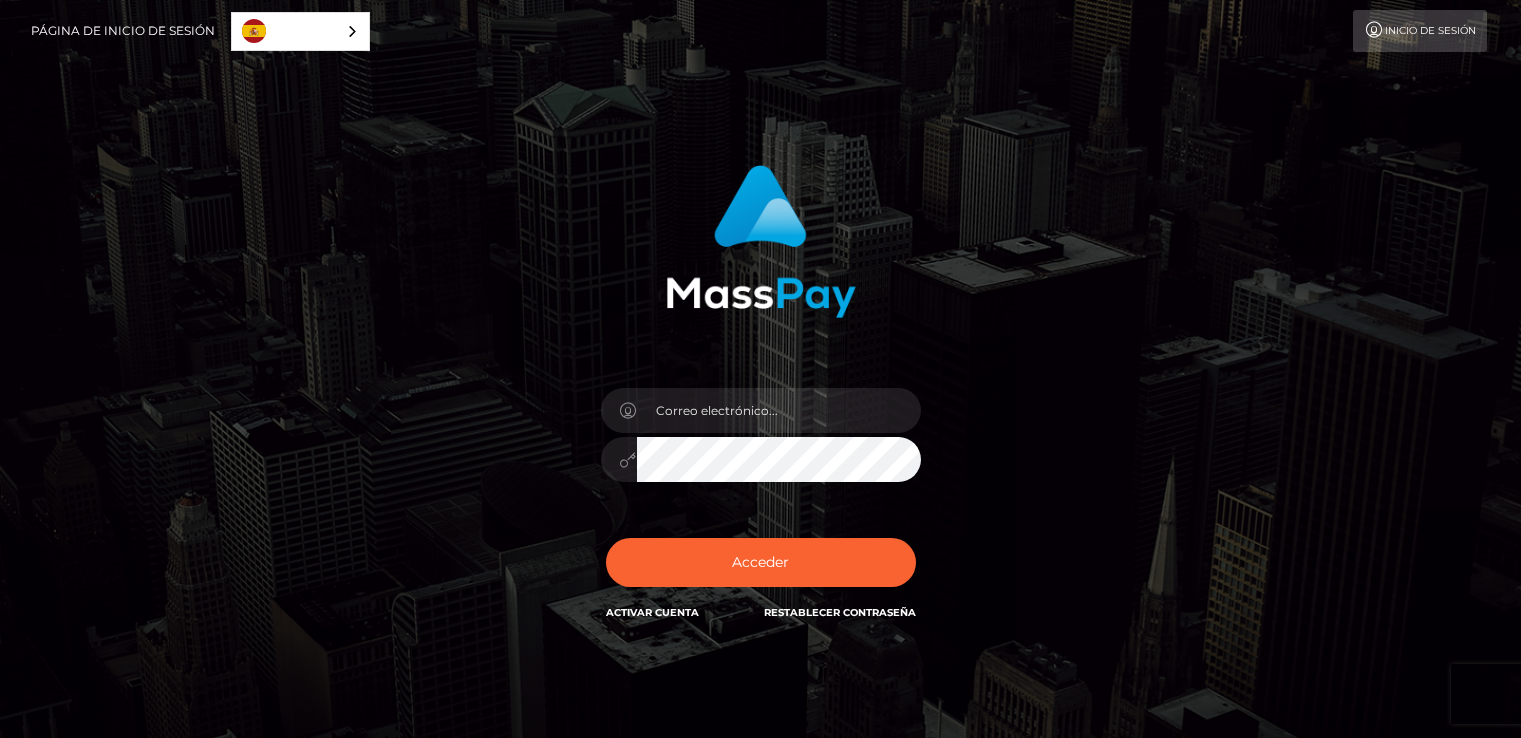 scroll, scrollTop: 0, scrollLeft: 0, axis: both 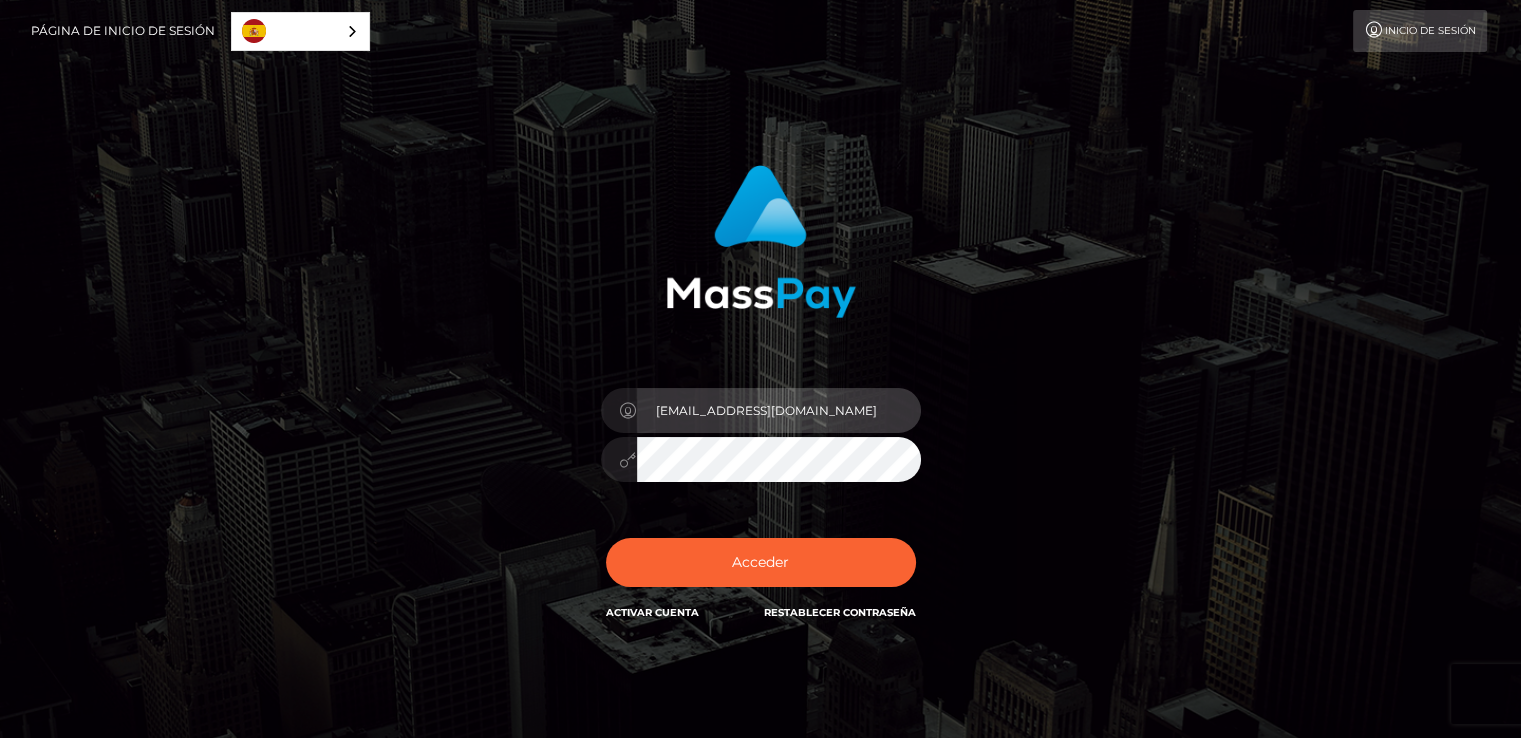 click on "amadeuscam01@gmail.com" at bounding box center (779, 410) 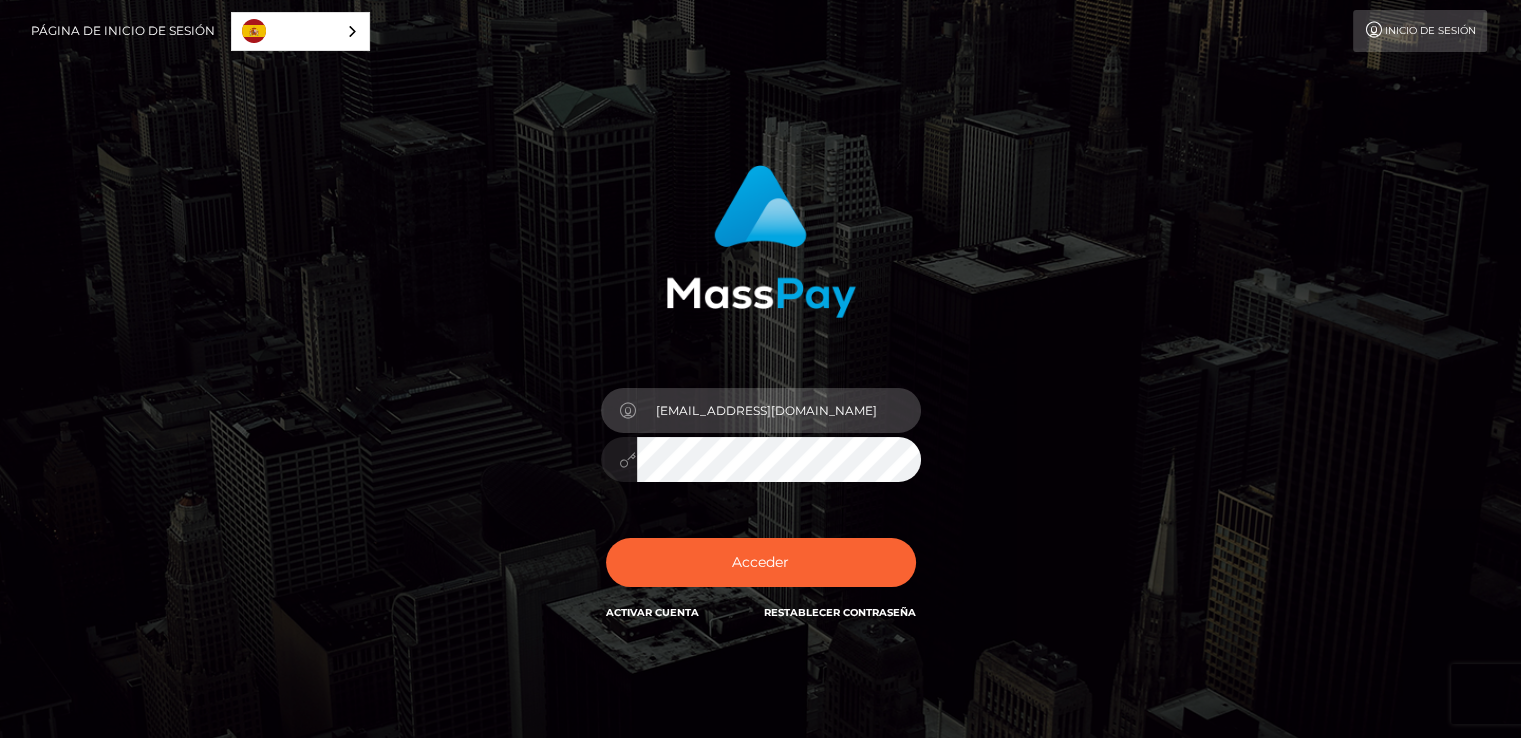 click on "amadeuscam01@gmail.com" at bounding box center [779, 410] 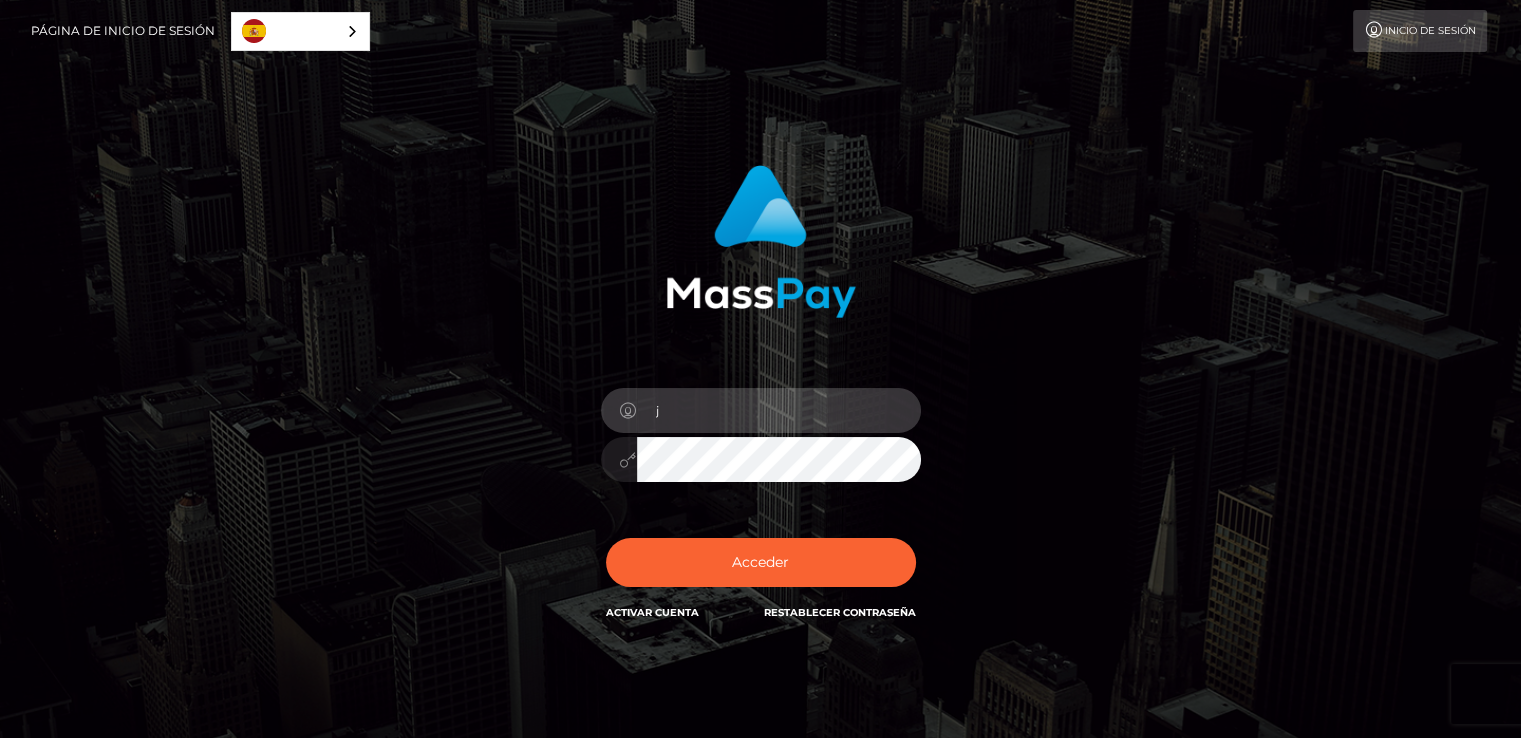 type on "johana.quintero@amadeusstudio.com.co" 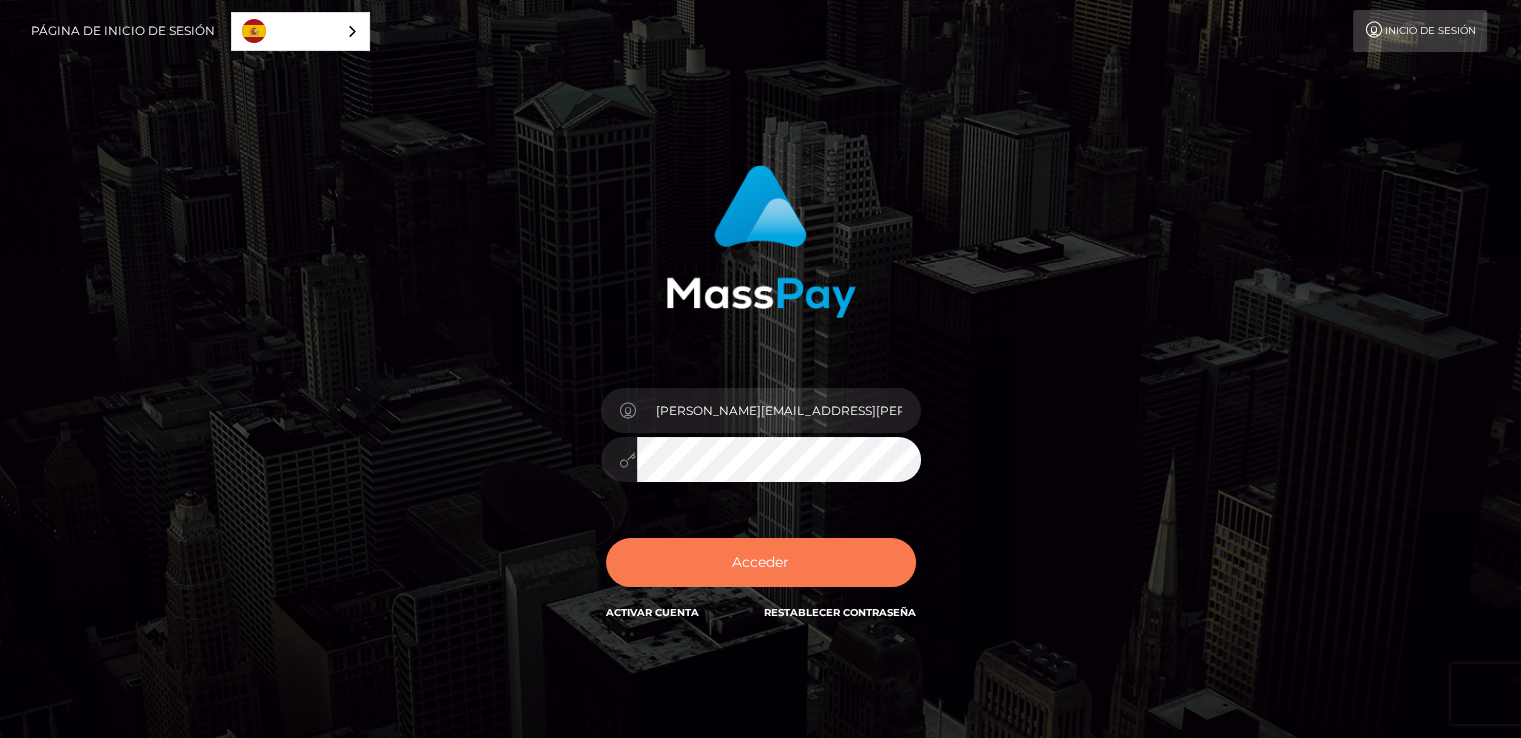 click on "Acceder" at bounding box center [761, 562] 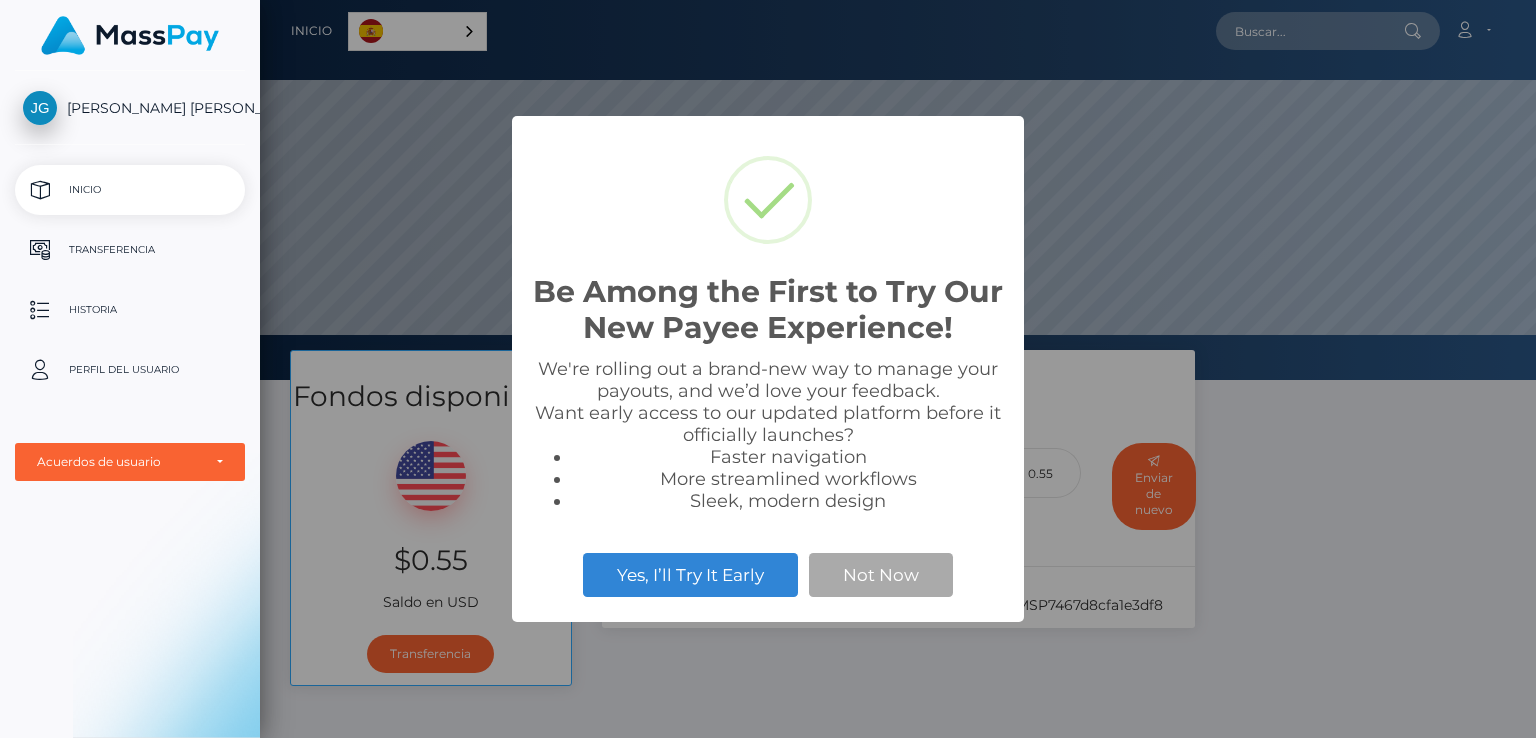 scroll, scrollTop: 0, scrollLeft: 0, axis: both 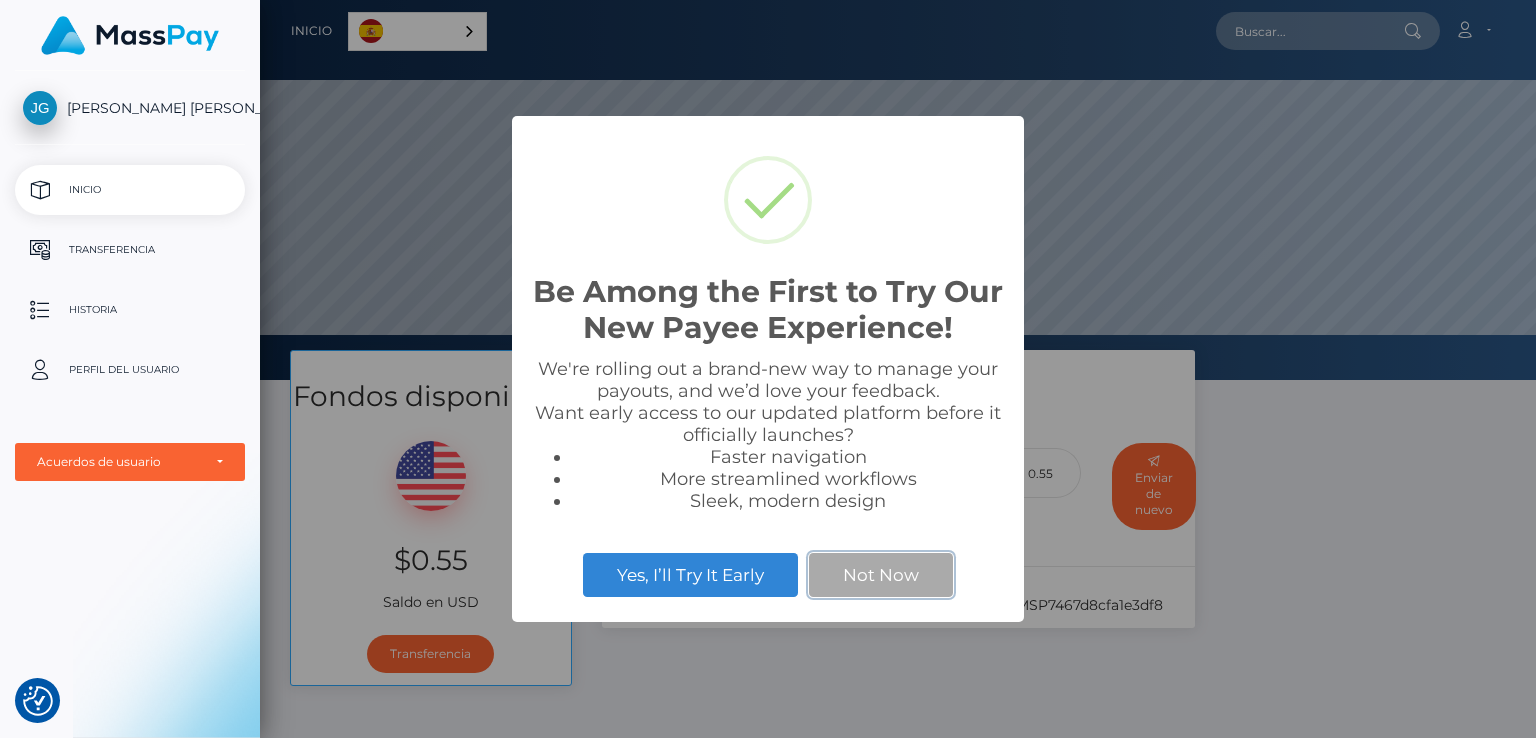 drag, startPoint x: 841, startPoint y: 570, endPoint x: 961, endPoint y: 441, distance: 176.18456 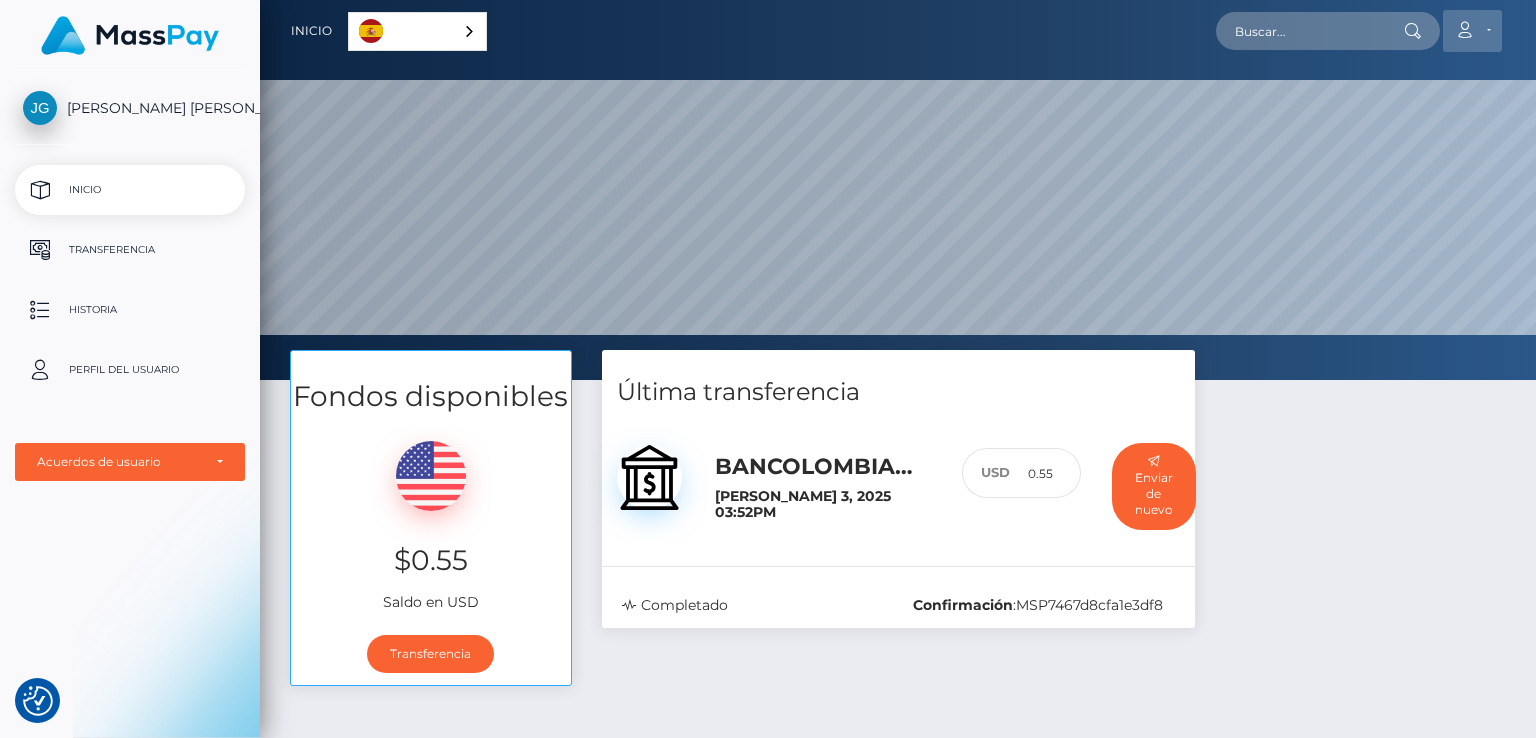 click on "Cuenta" at bounding box center (1472, 31) 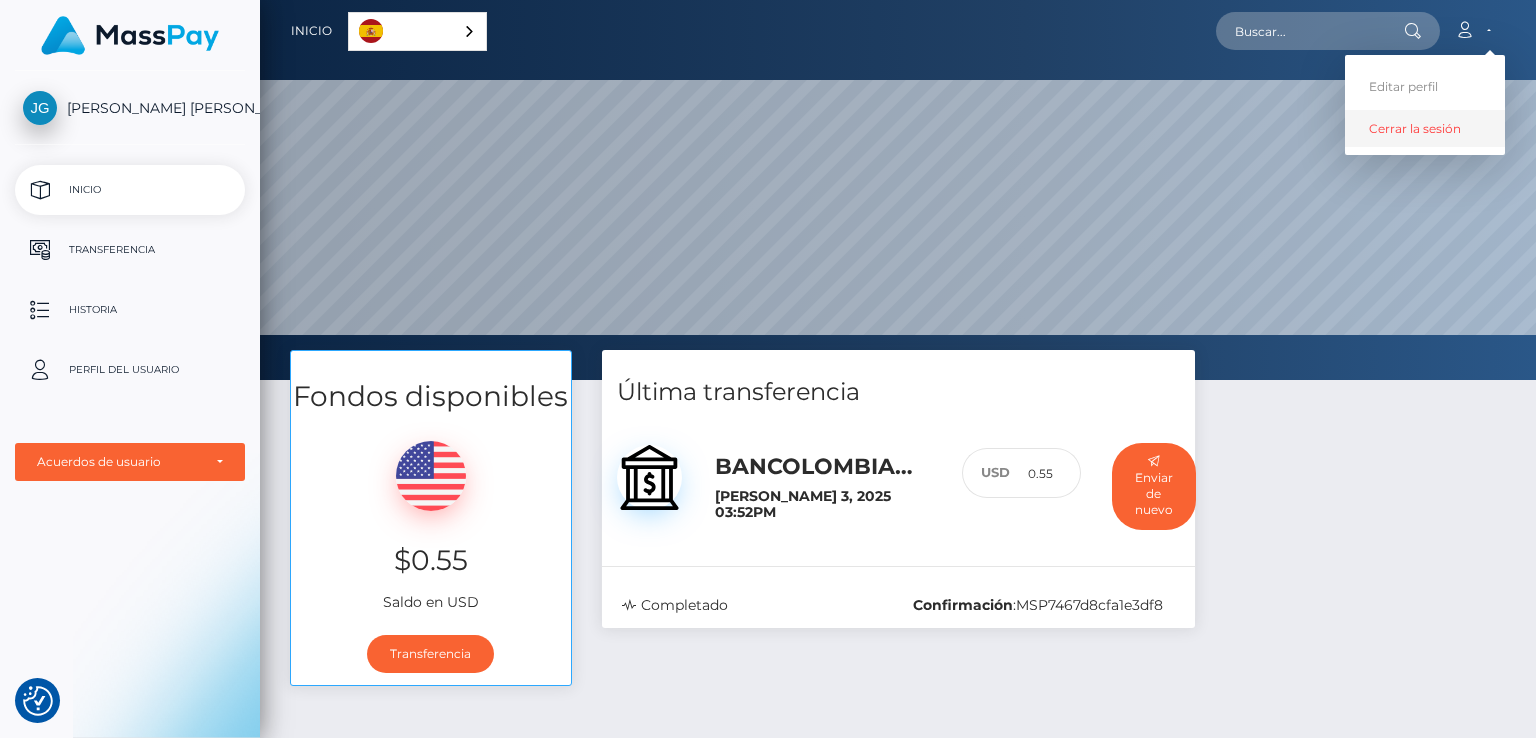click on "Cerrar la sesión" at bounding box center (1425, 128) 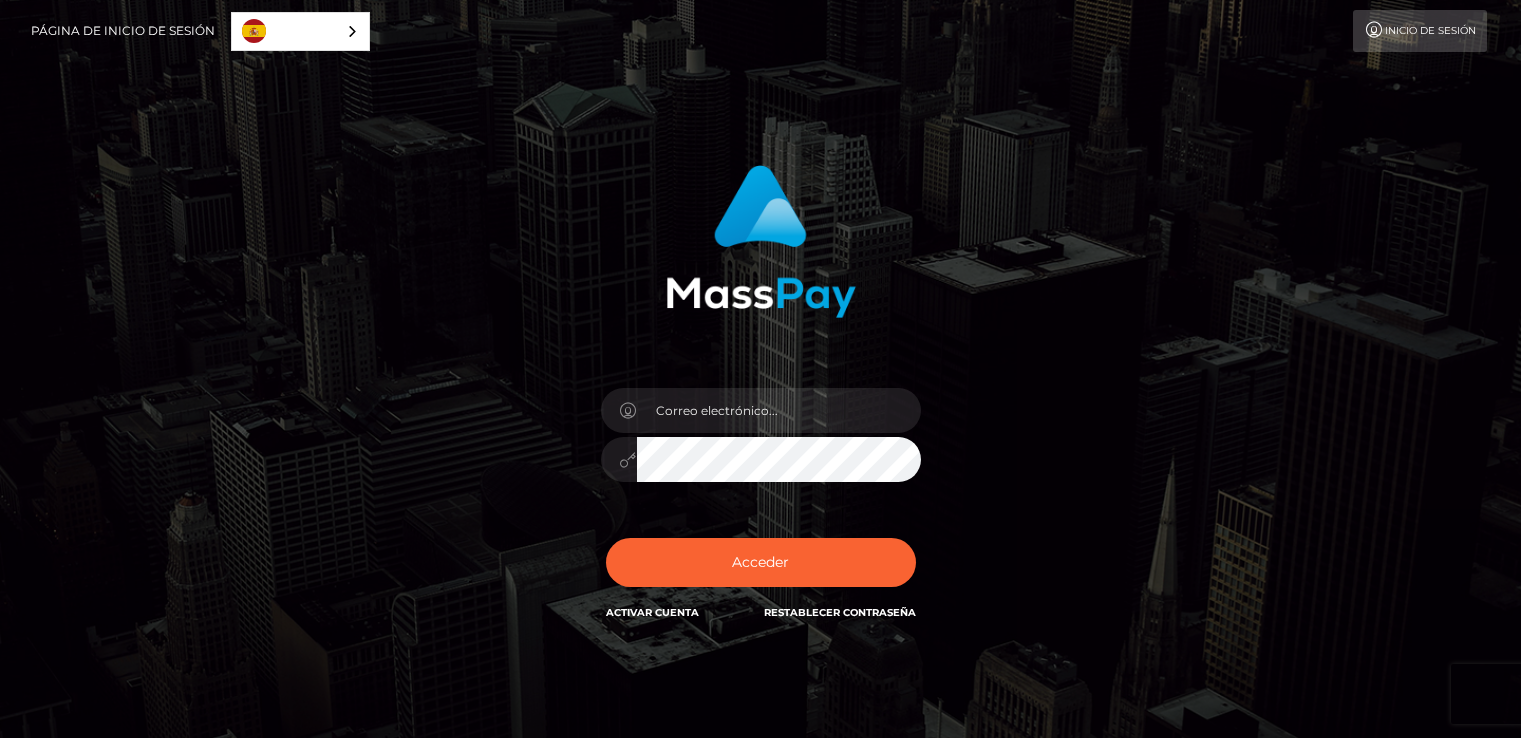 scroll, scrollTop: 0, scrollLeft: 0, axis: both 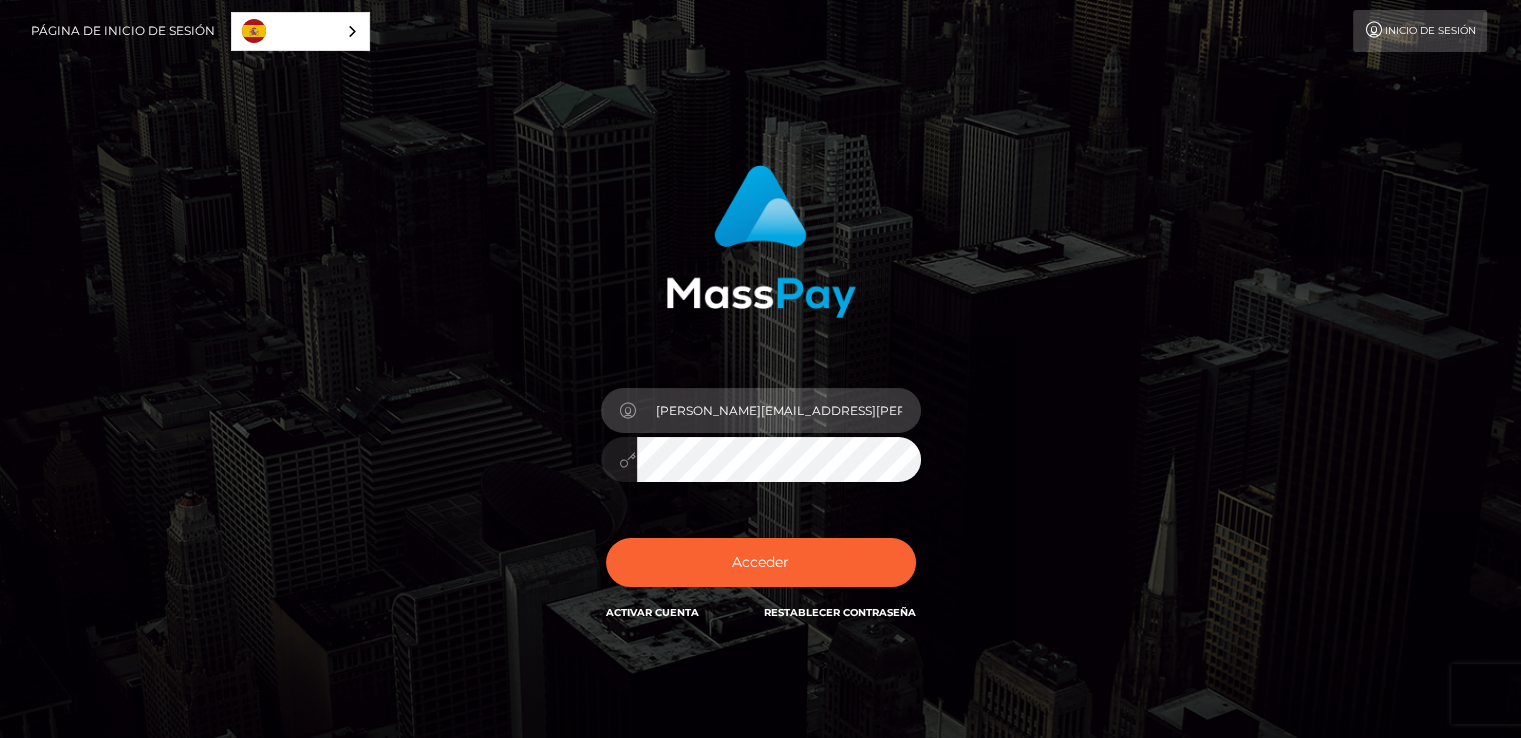 click on "johana.quintero@amadeusstudio.com.co" at bounding box center (779, 410) 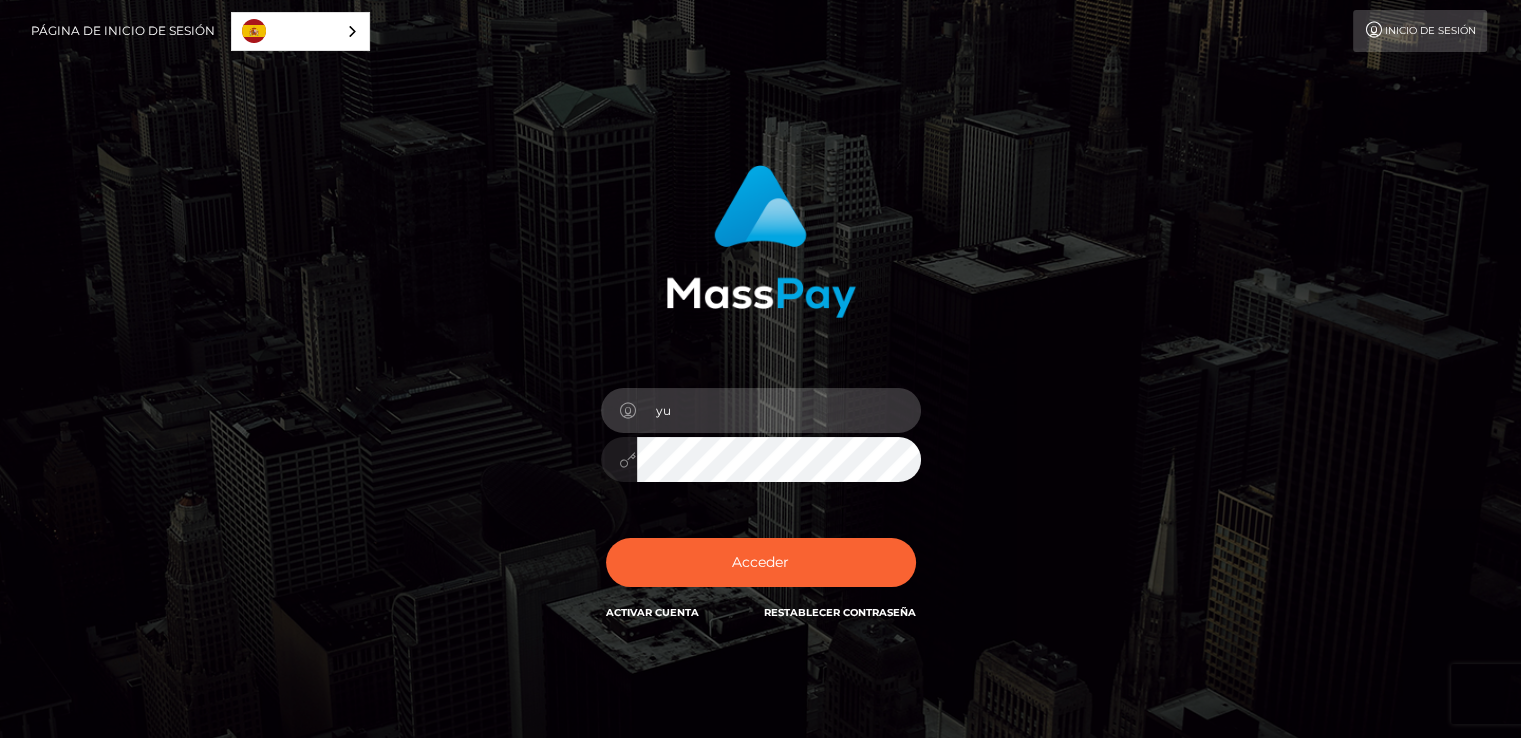 type on "yusleidi.barrios@amadeusstudio.com.co" 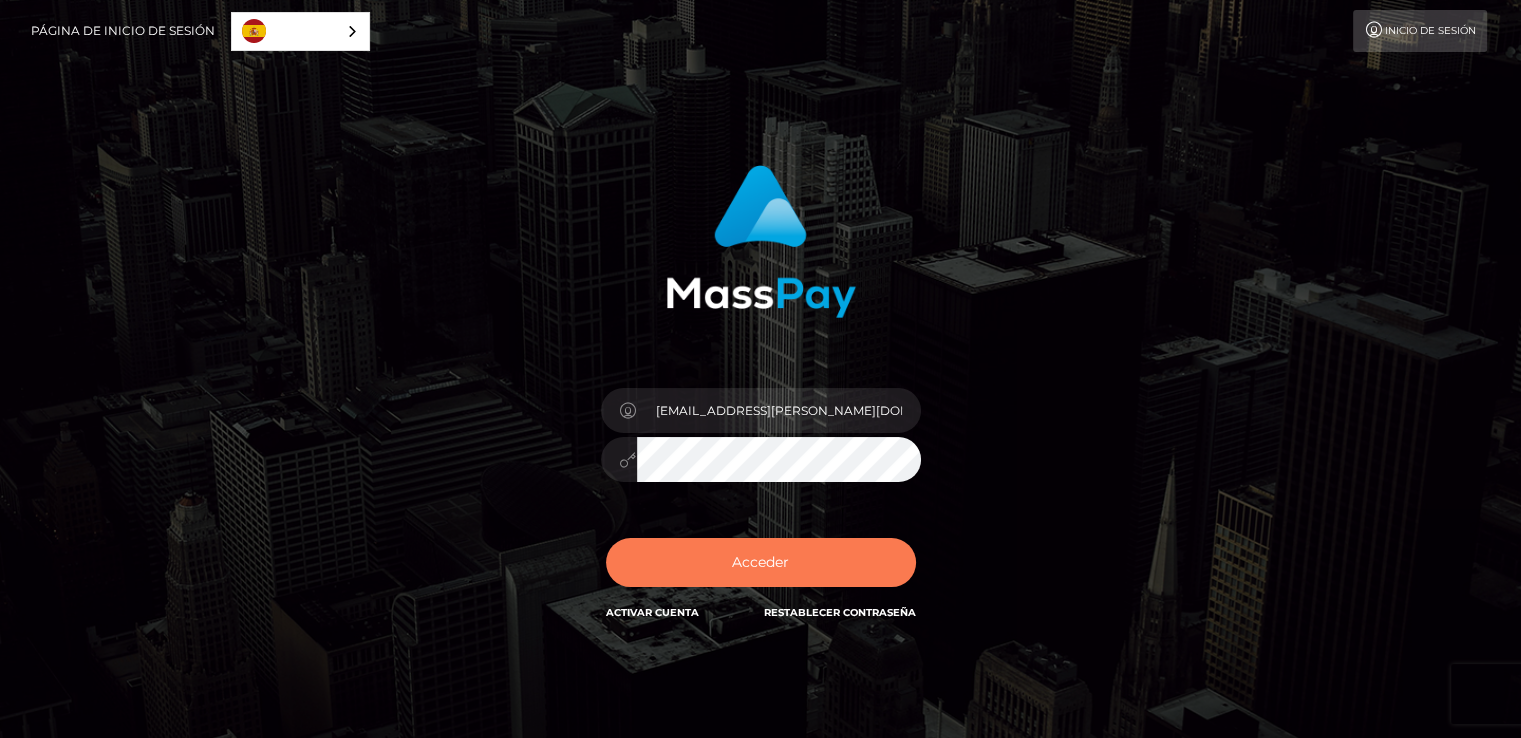 click on "Acceder" at bounding box center (761, 562) 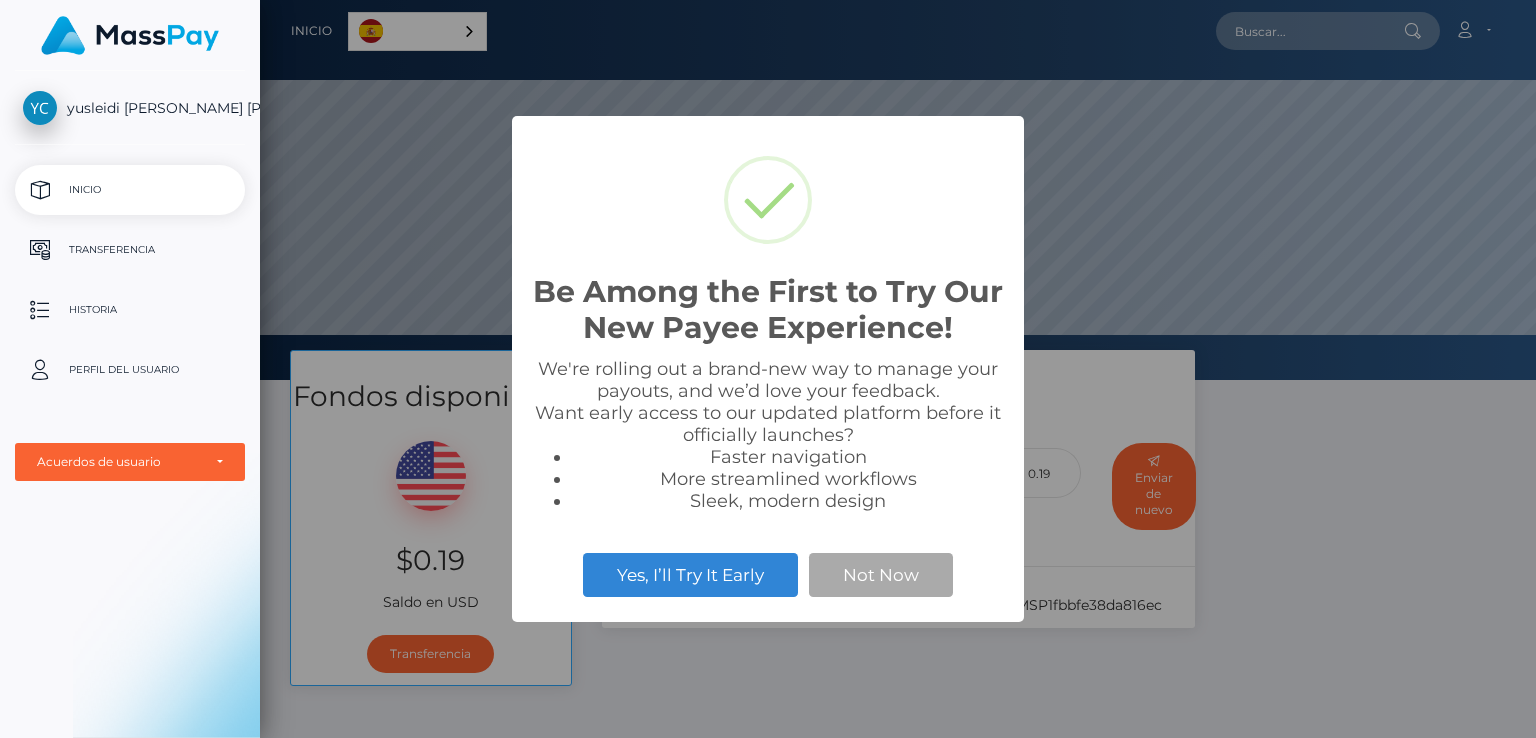 scroll, scrollTop: 0, scrollLeft: 0, axis: both 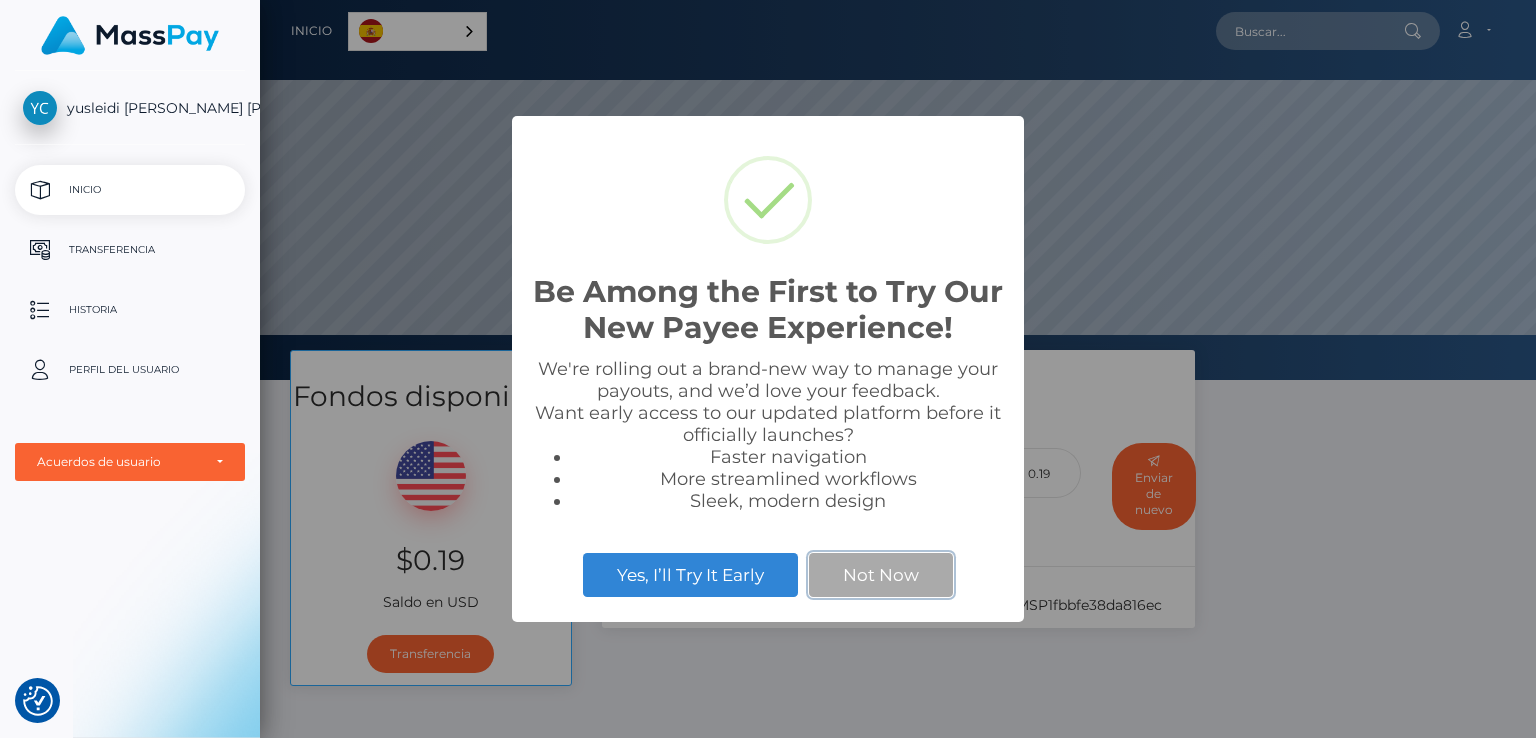 drag, startPoint x: 901, startPoint y: 573, endPoint x: 908, endPoint y: 152, distance: 421.0582 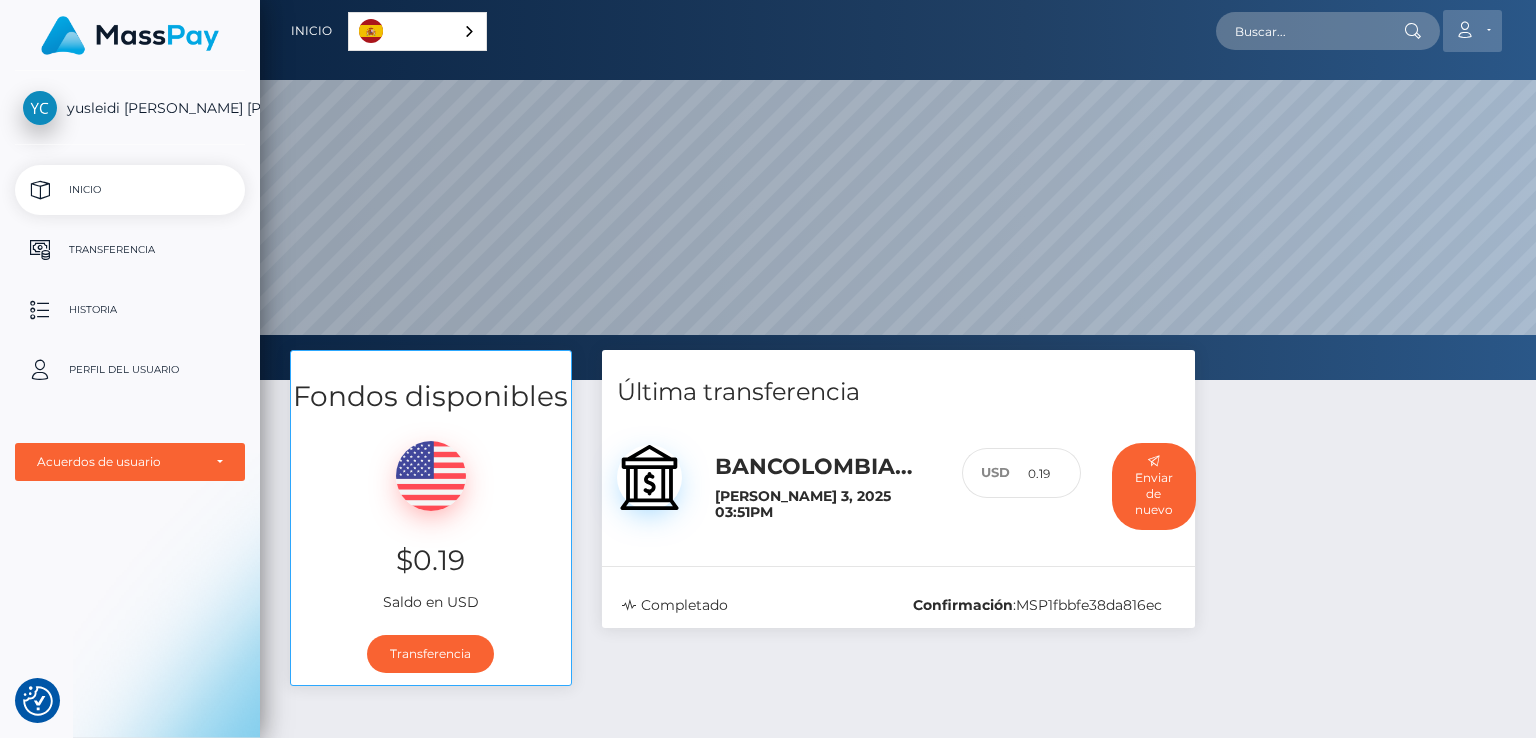 click on "Cuenta" at bounding box center (1472, 31) 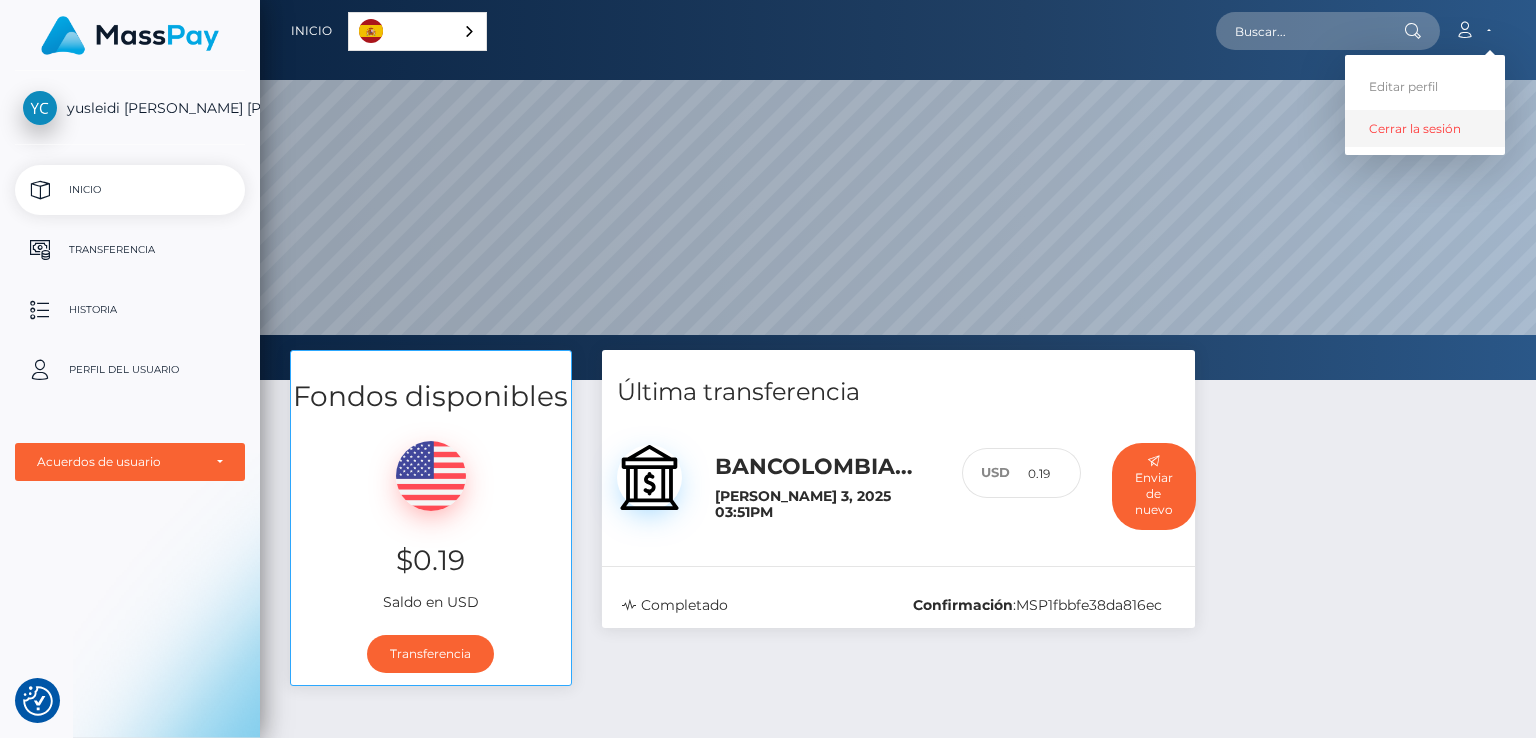 click on "Cerrar la sesión" at bounding box center [1425, 128] 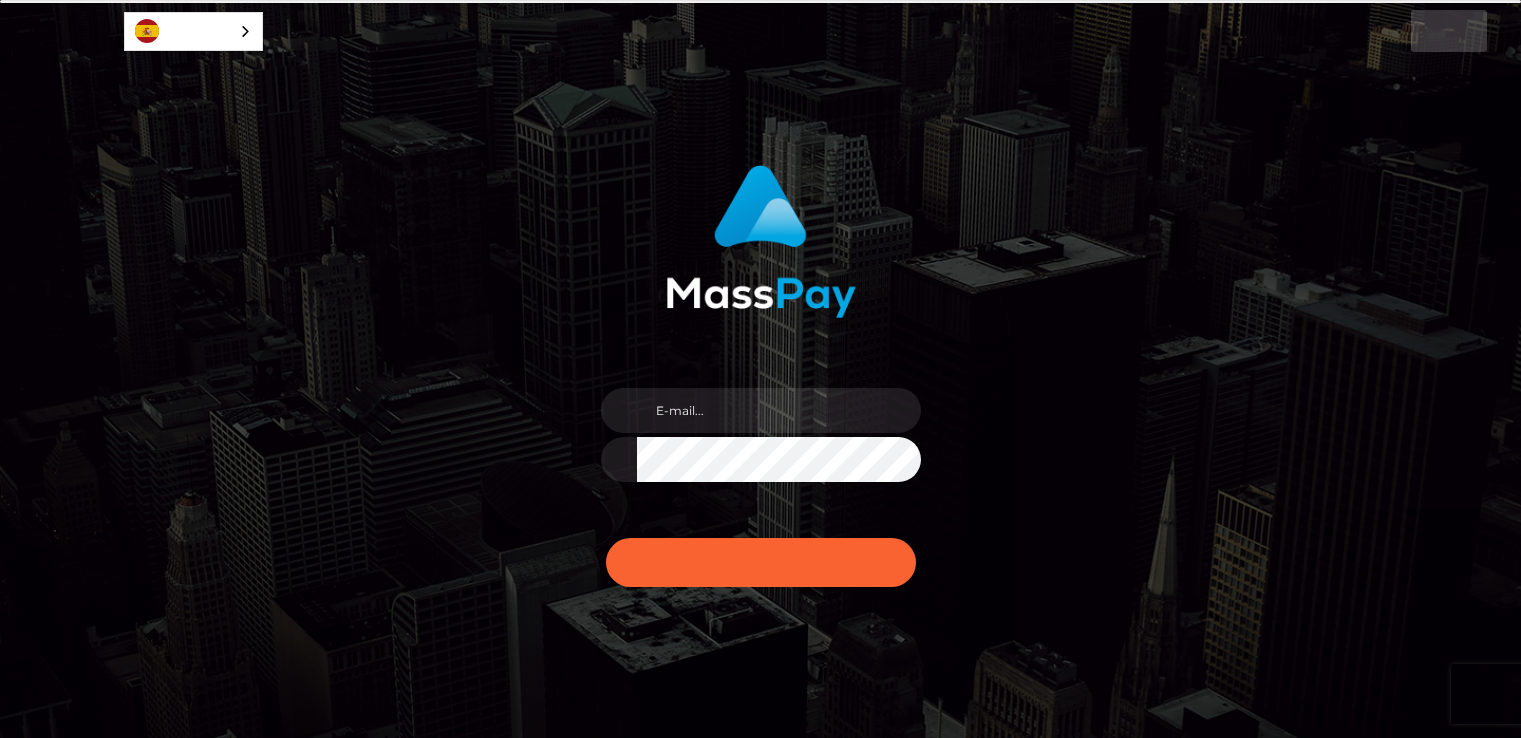 scroll, scrollTop: 0, scrollLeft: 0, axis: both 